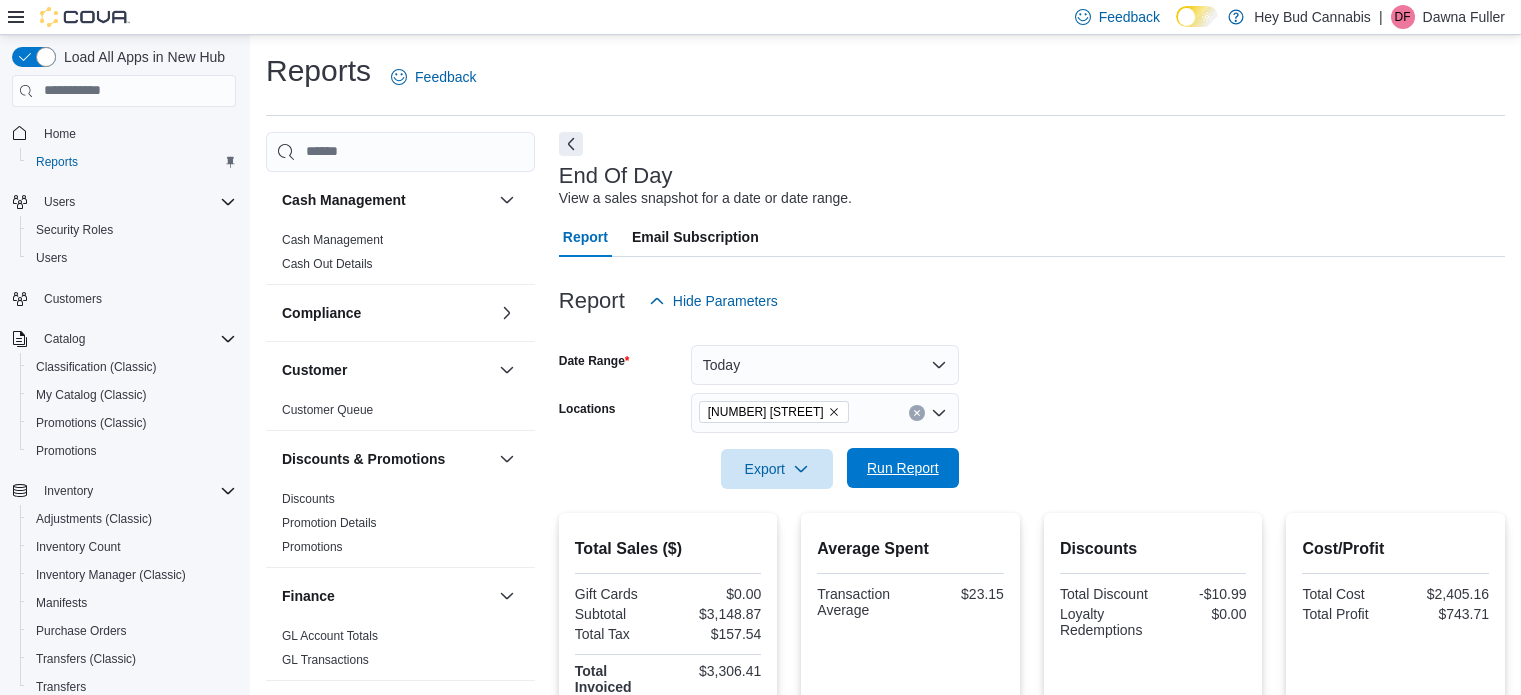 scroll, scrollTop: 382, scrollLeft: 0, axis: vertical 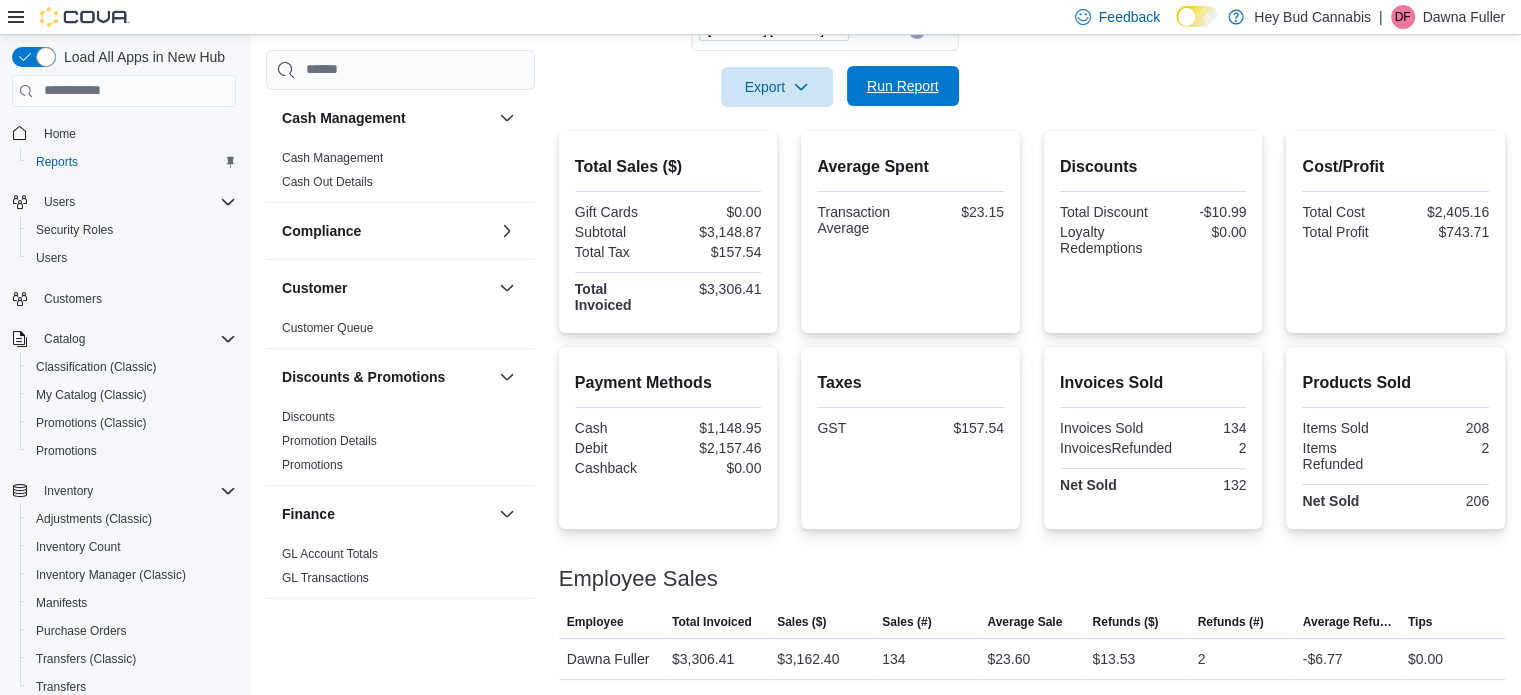 click on "Run Report" at bounding box center [903, 86] 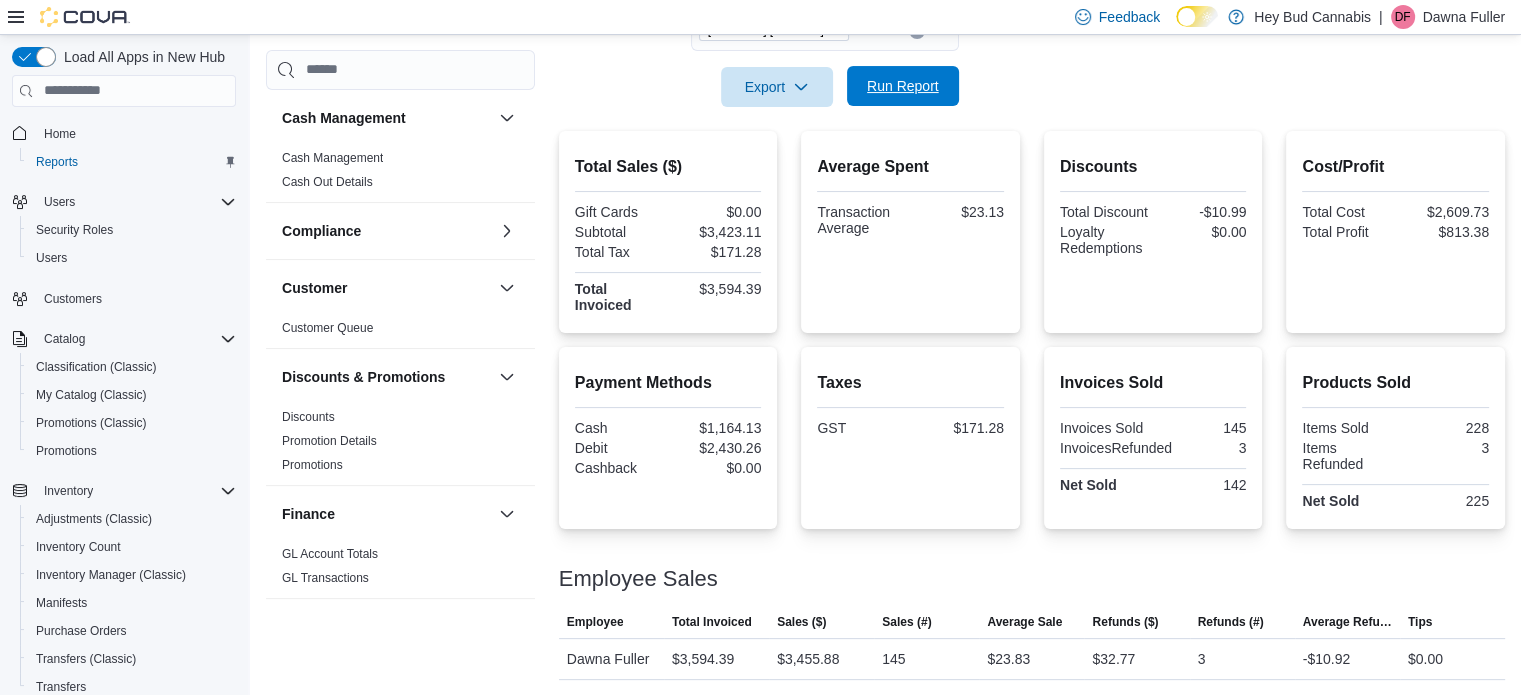 click on "Run Report" at bounding box center (903, 86) 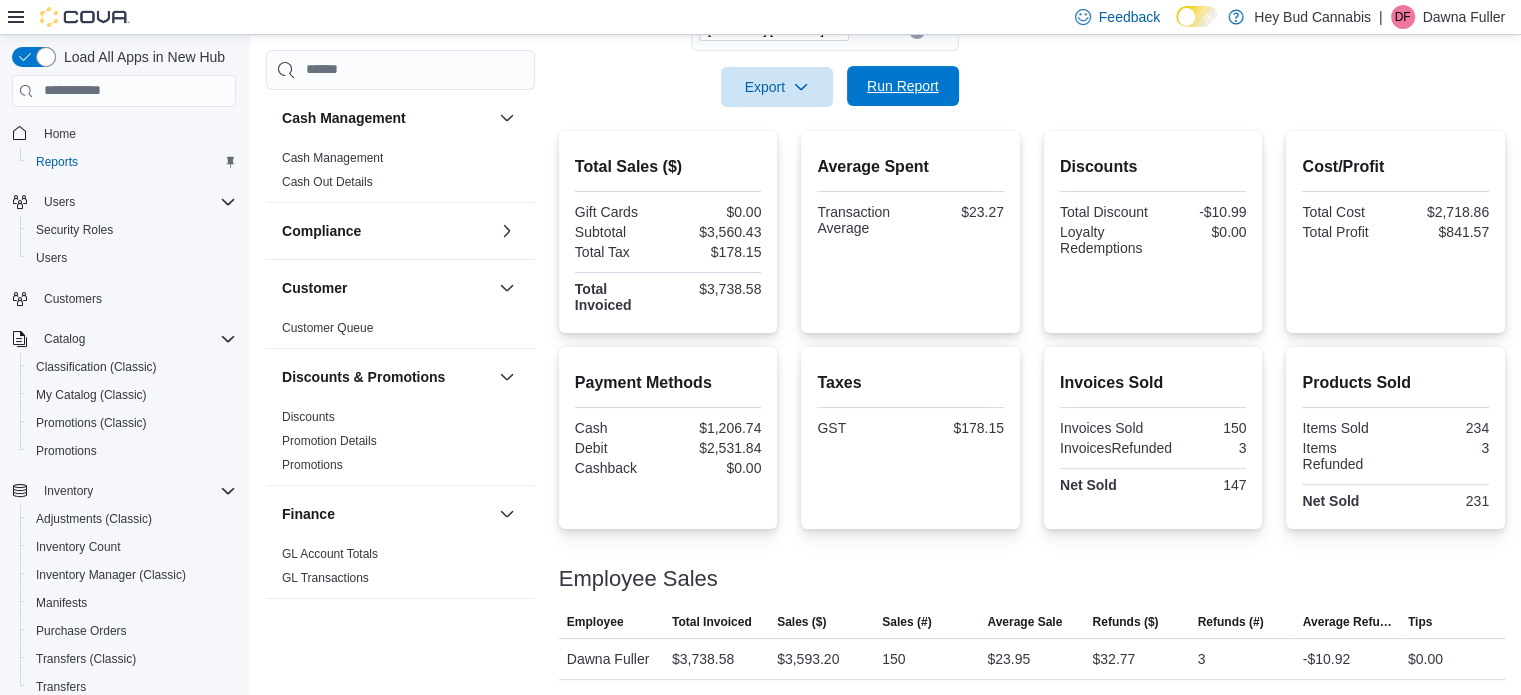 click on "Run Report" at bounding box center (903, 86) 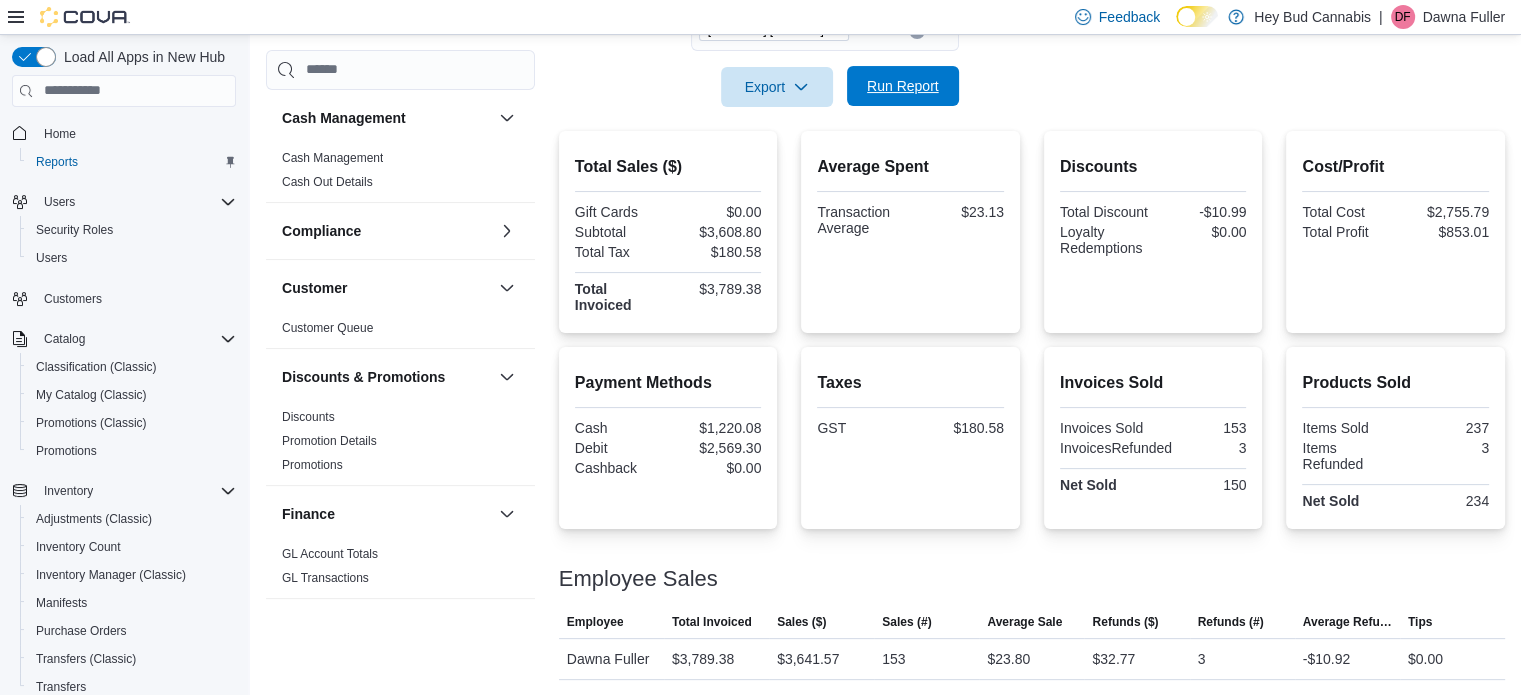 click on "Run Report" at bounding box center (903, 86) 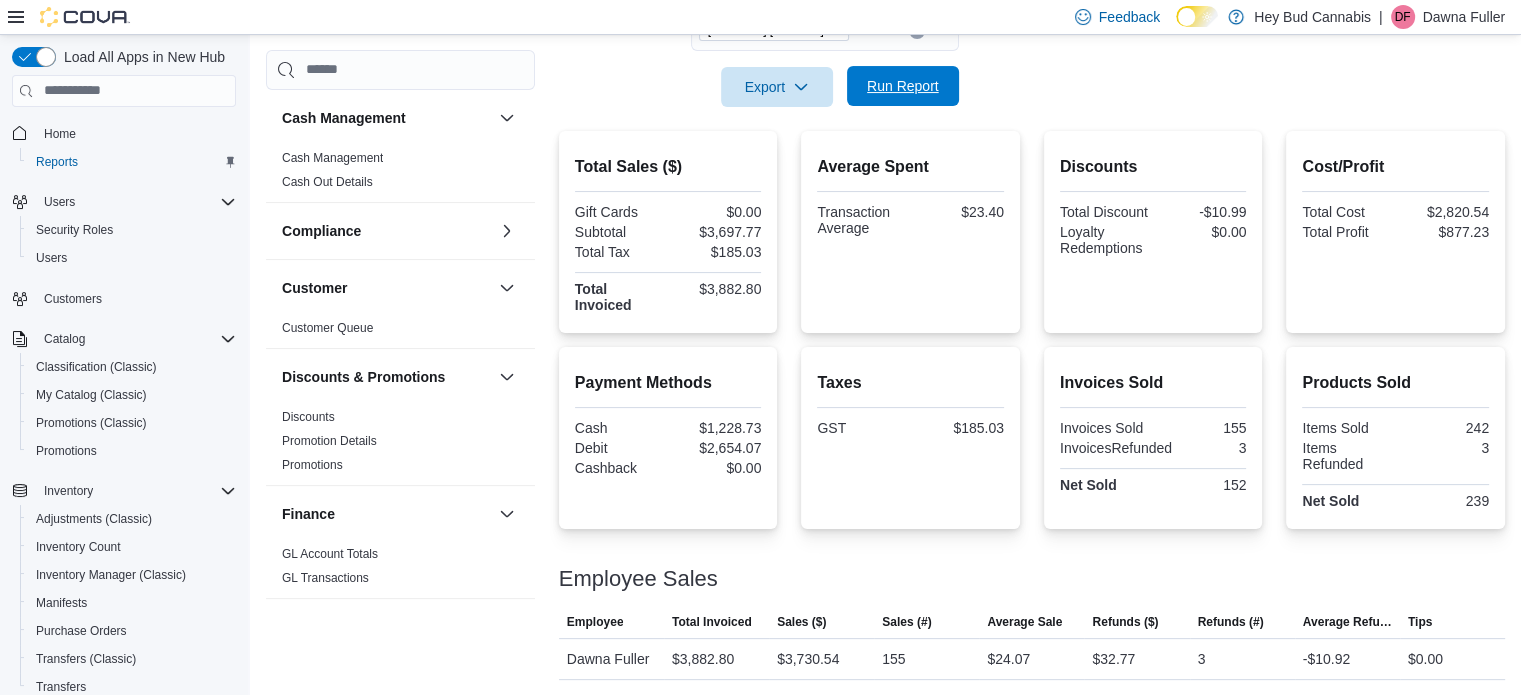 click on "Run Report" at bounding box center (903, 86) 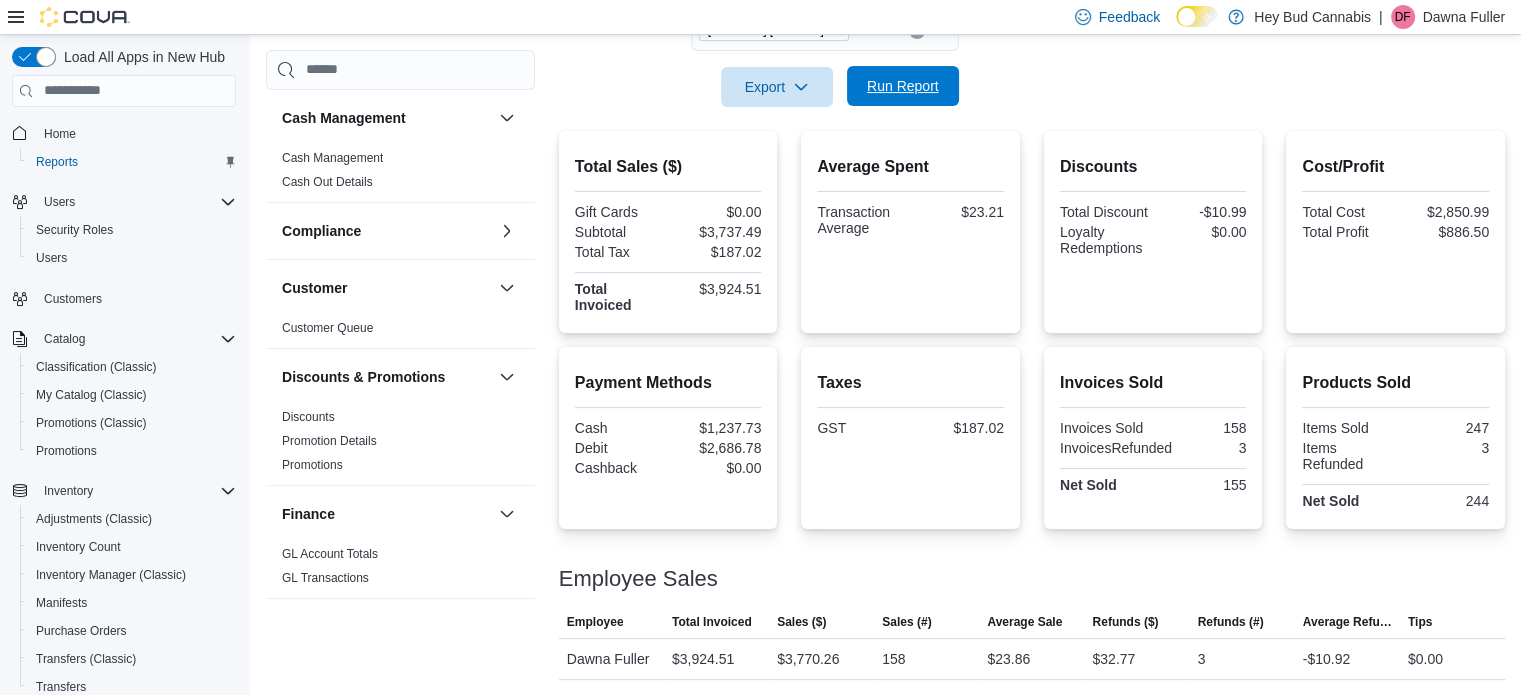 click on "Run Report" at bounding box center (903, 86) 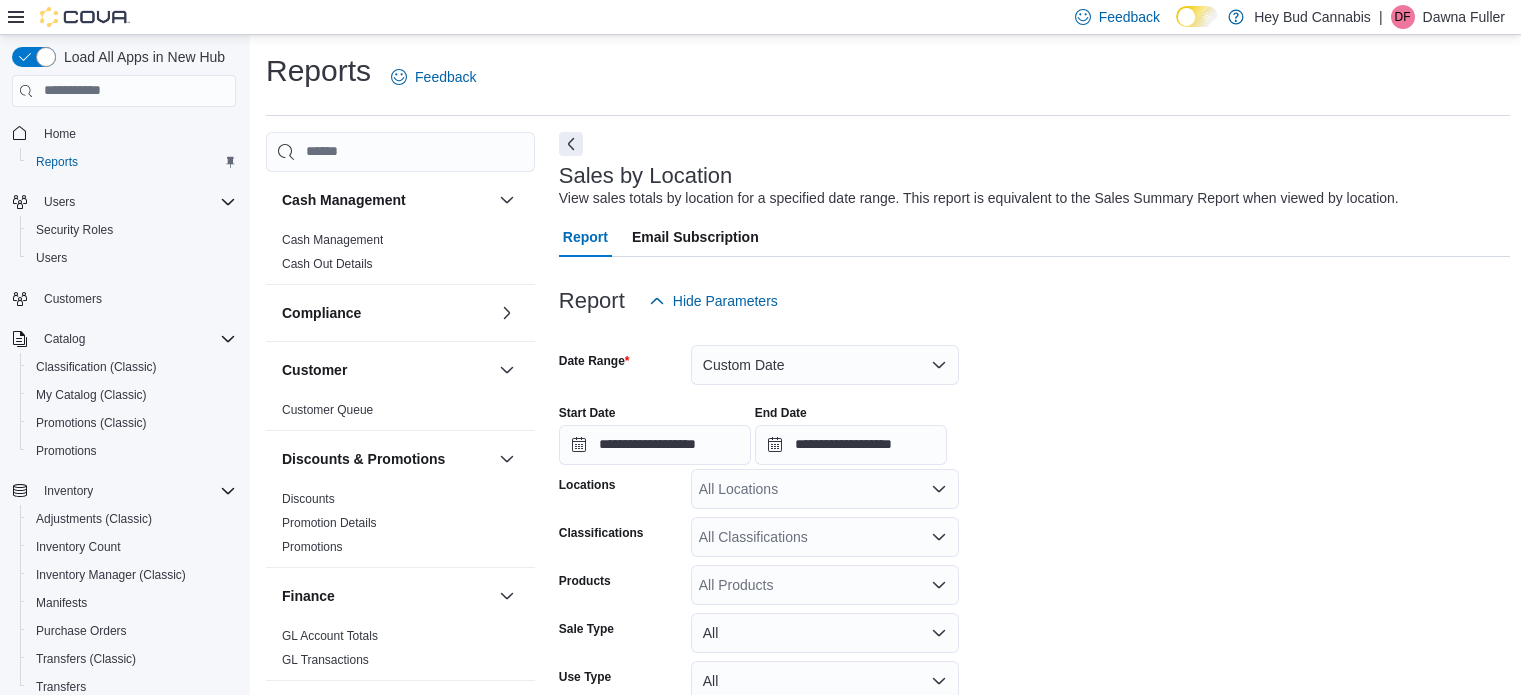 scroll, scrollTop: 729, scrollLeft: 0, axis: vertical 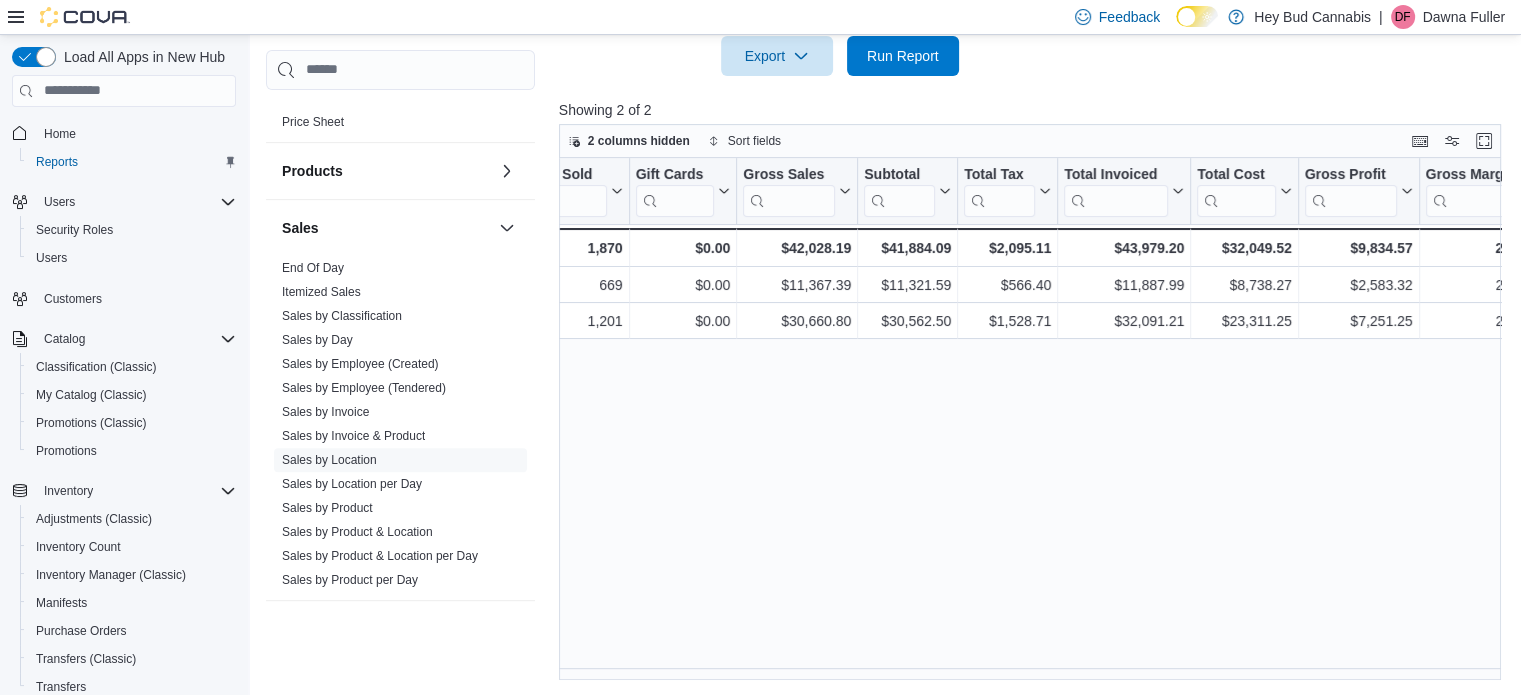 click at bounding box center [1035, 88] 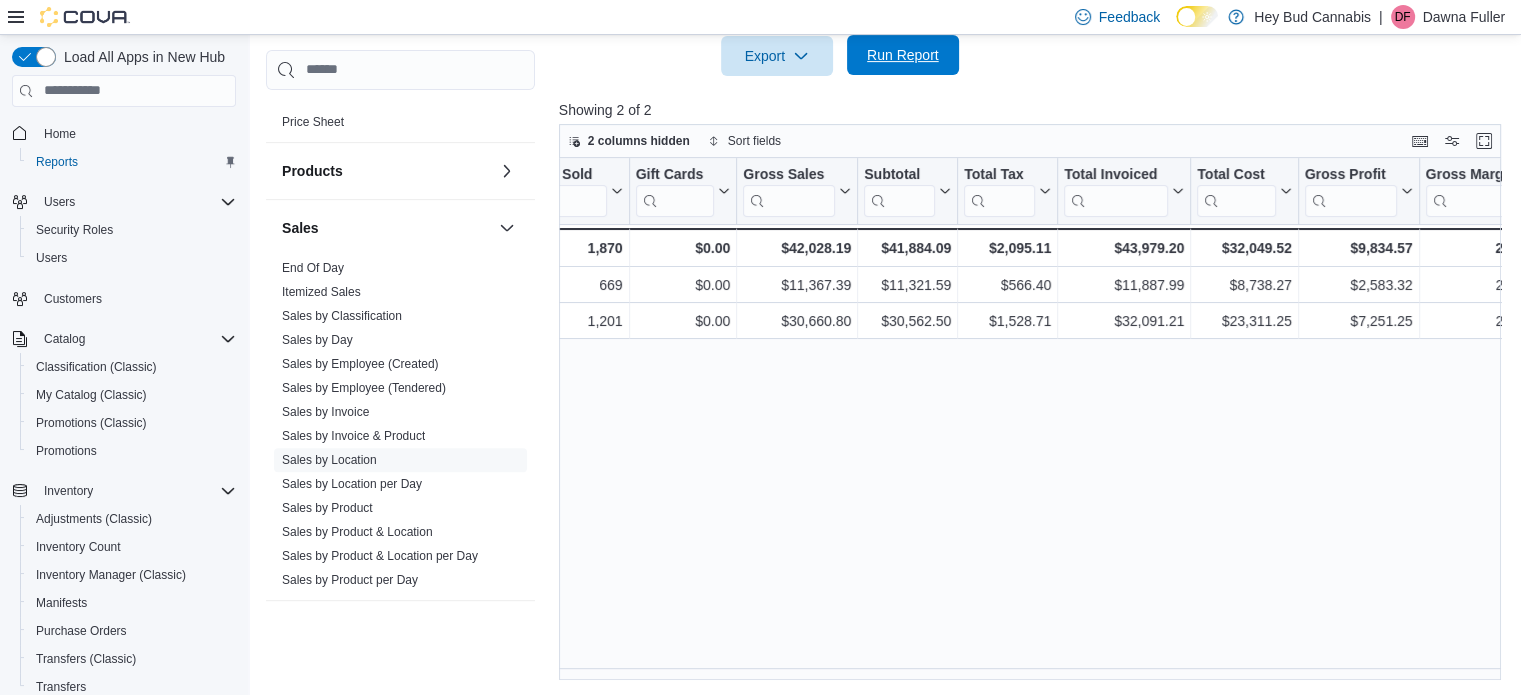 click on "Run Report" at bounding box center (903, 55) 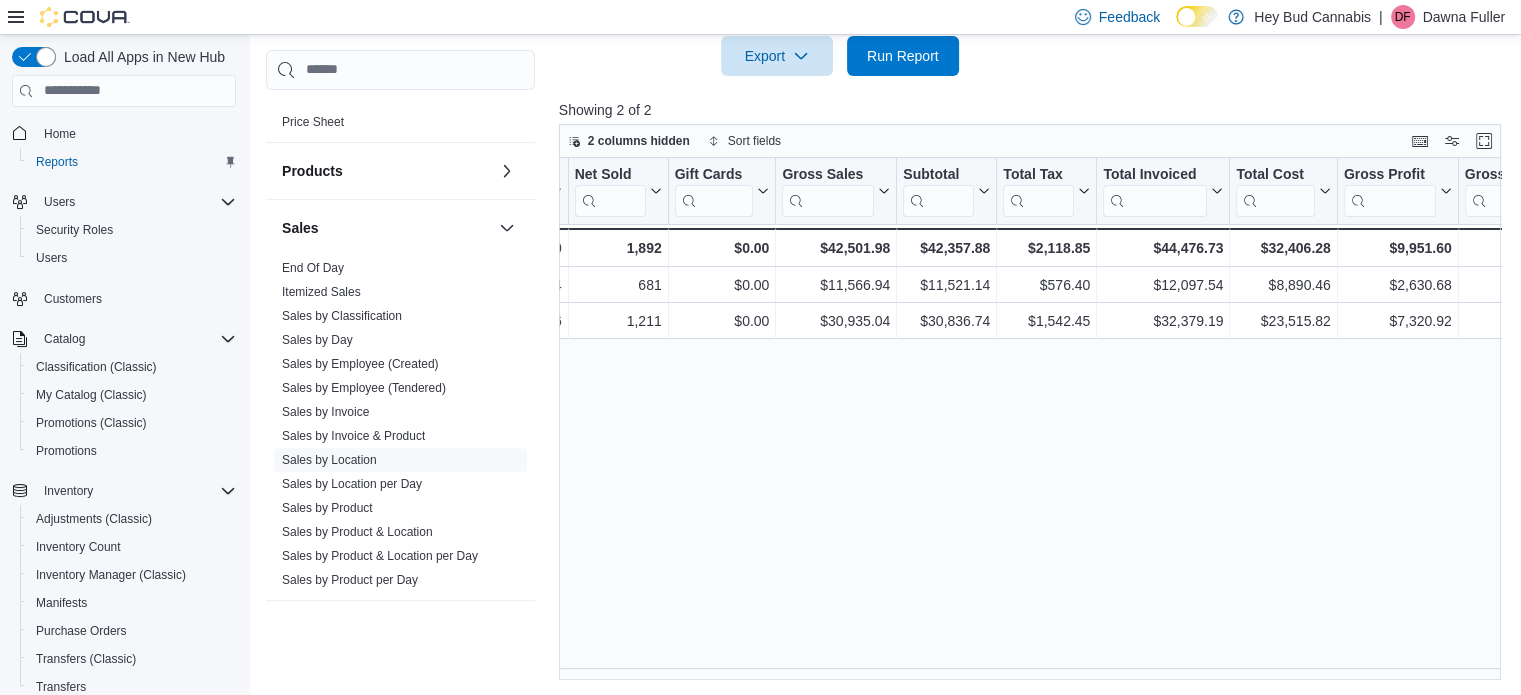 scroll, scrollTop: 0, scrollLeft: 498, axis: horizontal 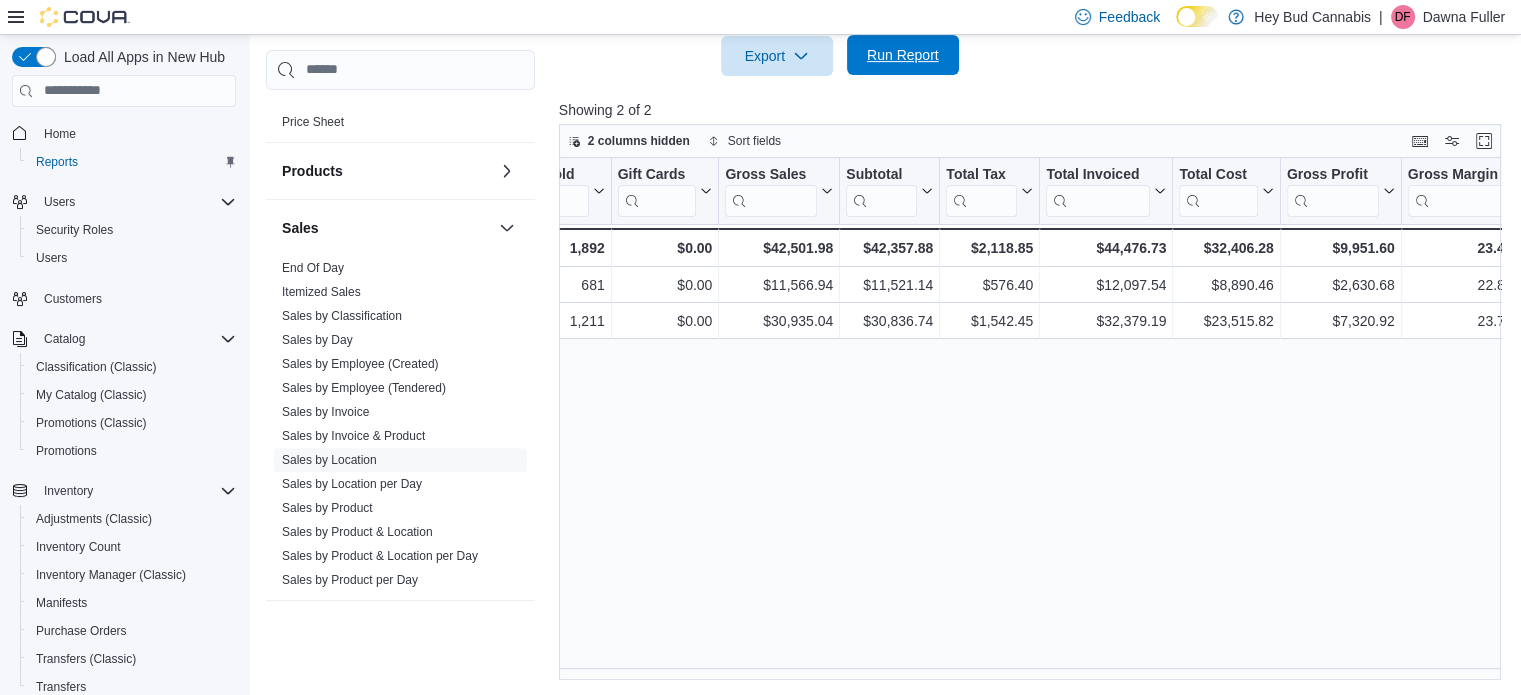 click on "Run Report" at bounding box center (903, 55) 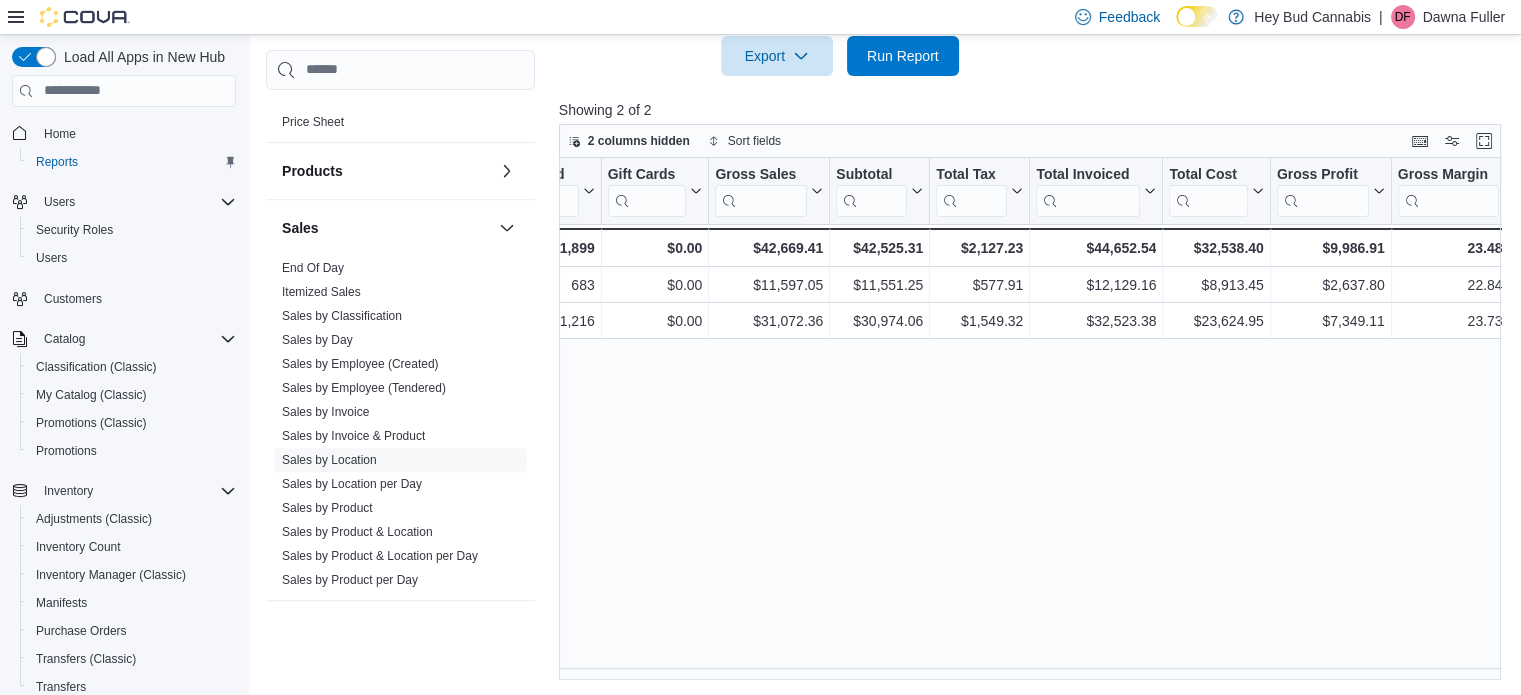 scroll, scrollTop: 0, scrollLeft: 601, axis: horizontal 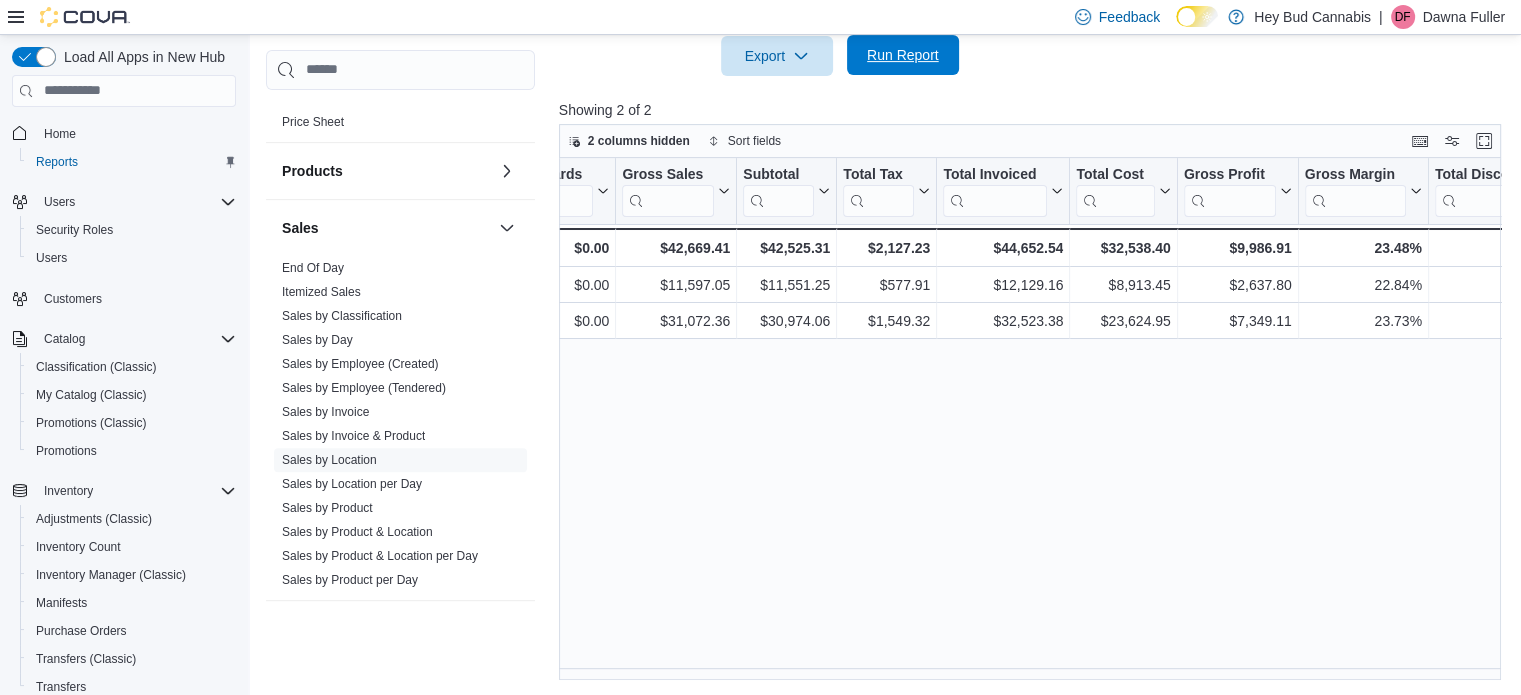 click on "Run Report" at bounding box center (903, 55) 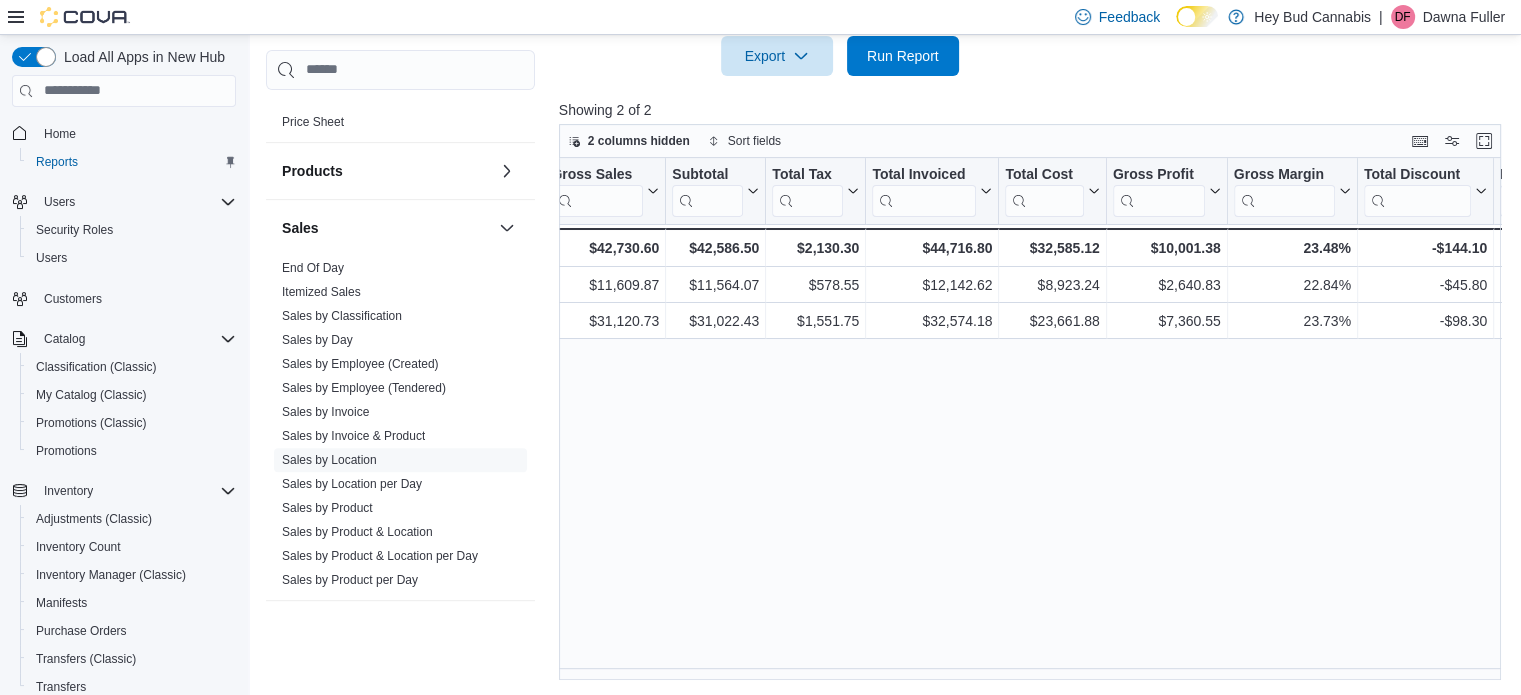 scroll, scrollTop: 0, scrollLeft: 678, axis: horizontal 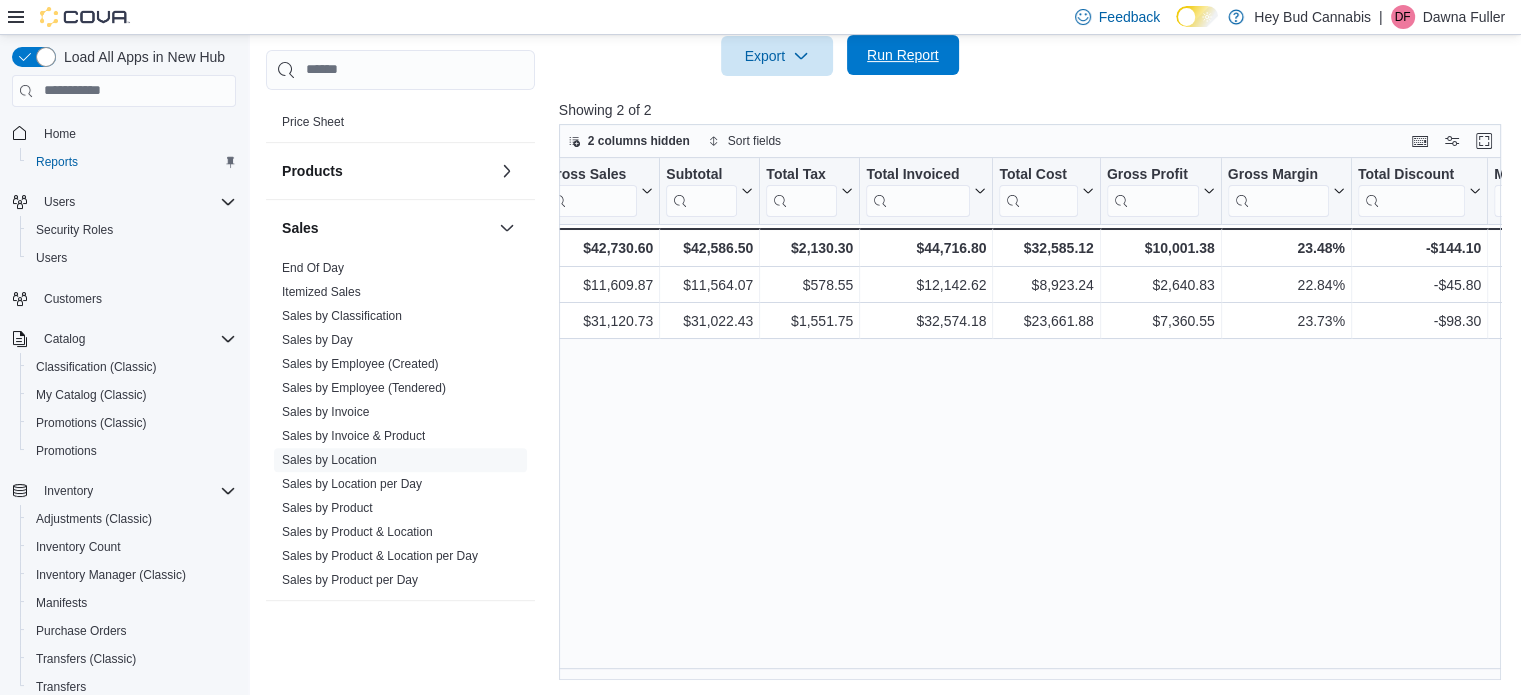 click on "Run Report" at bounding box center [903, 55] 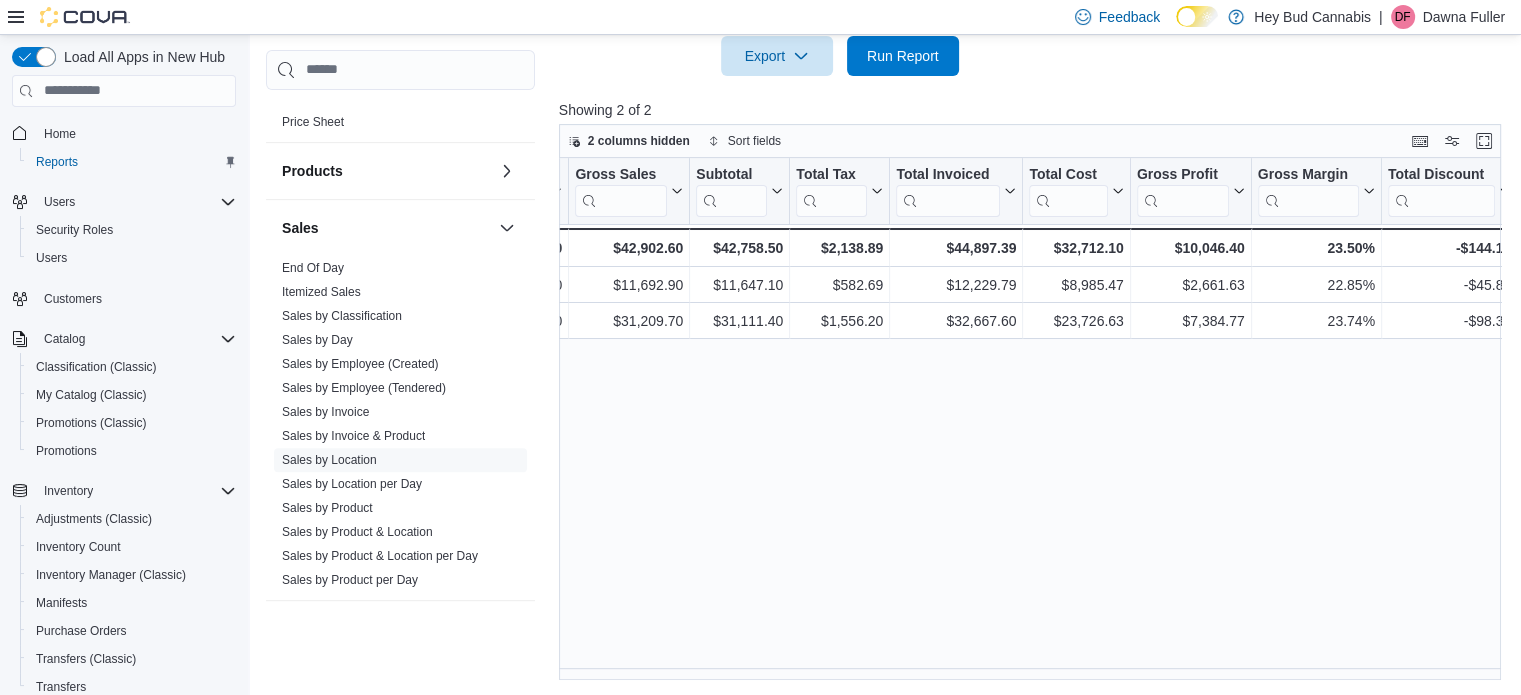 scroll, scrollTop: 0, scrollLeft: 676, axis: horizontal 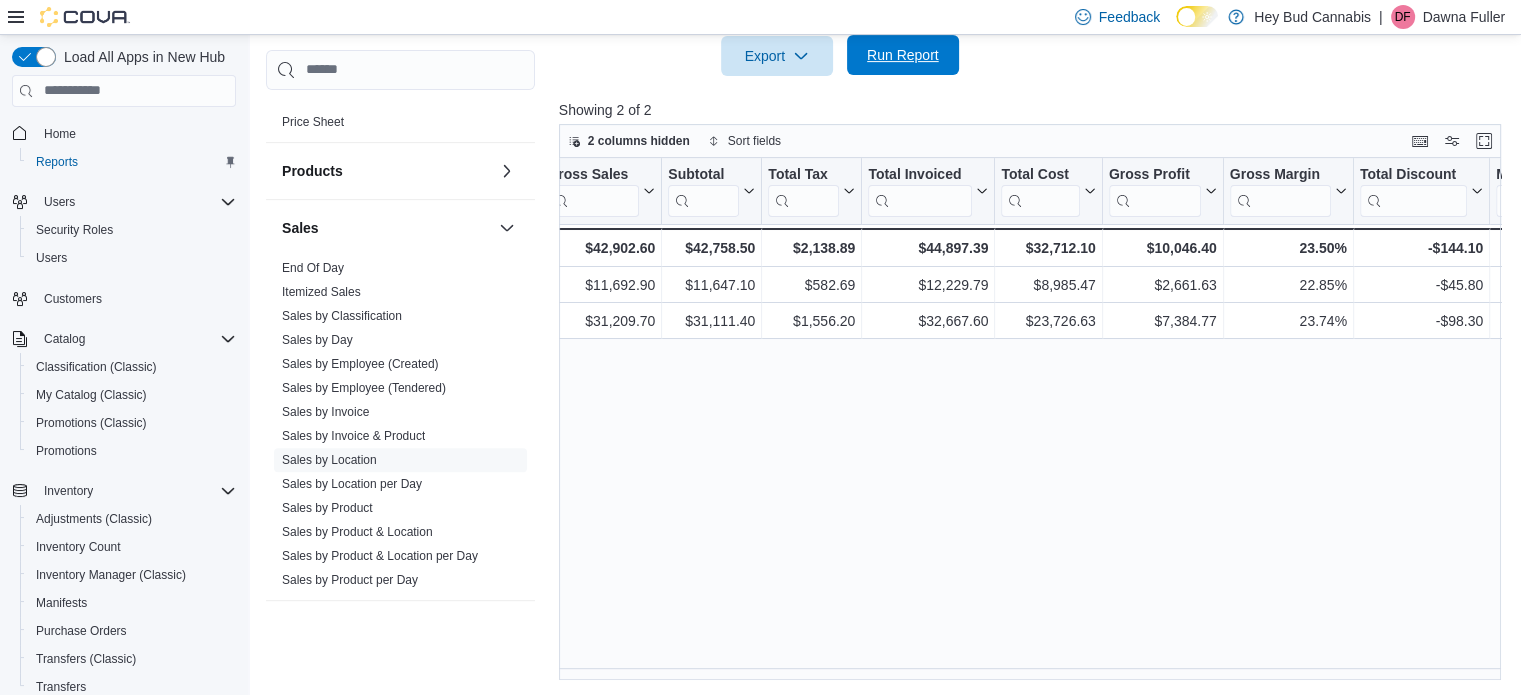 click on "Run Report" at bounding box center [903, 55] 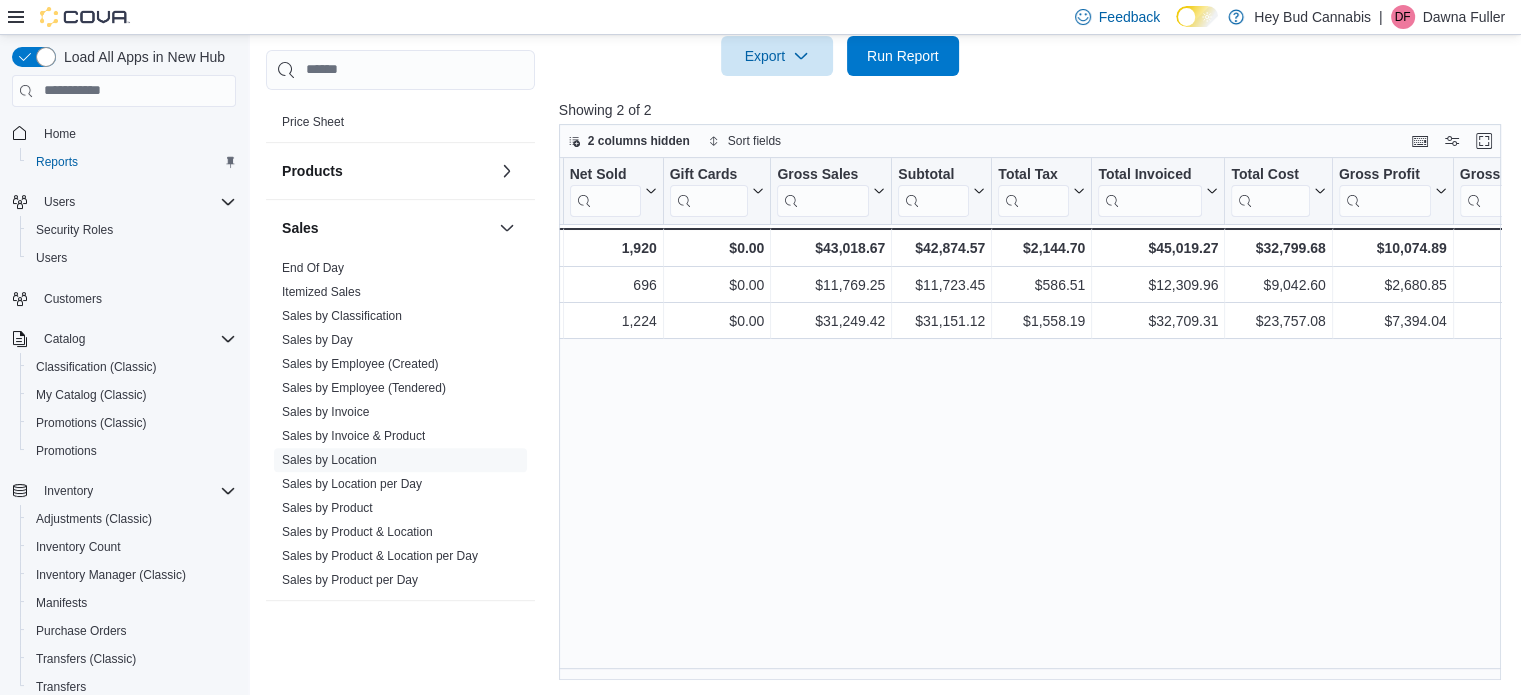 scroll, scrollTop: 0, scrollLeft: 449, axis: horizontal 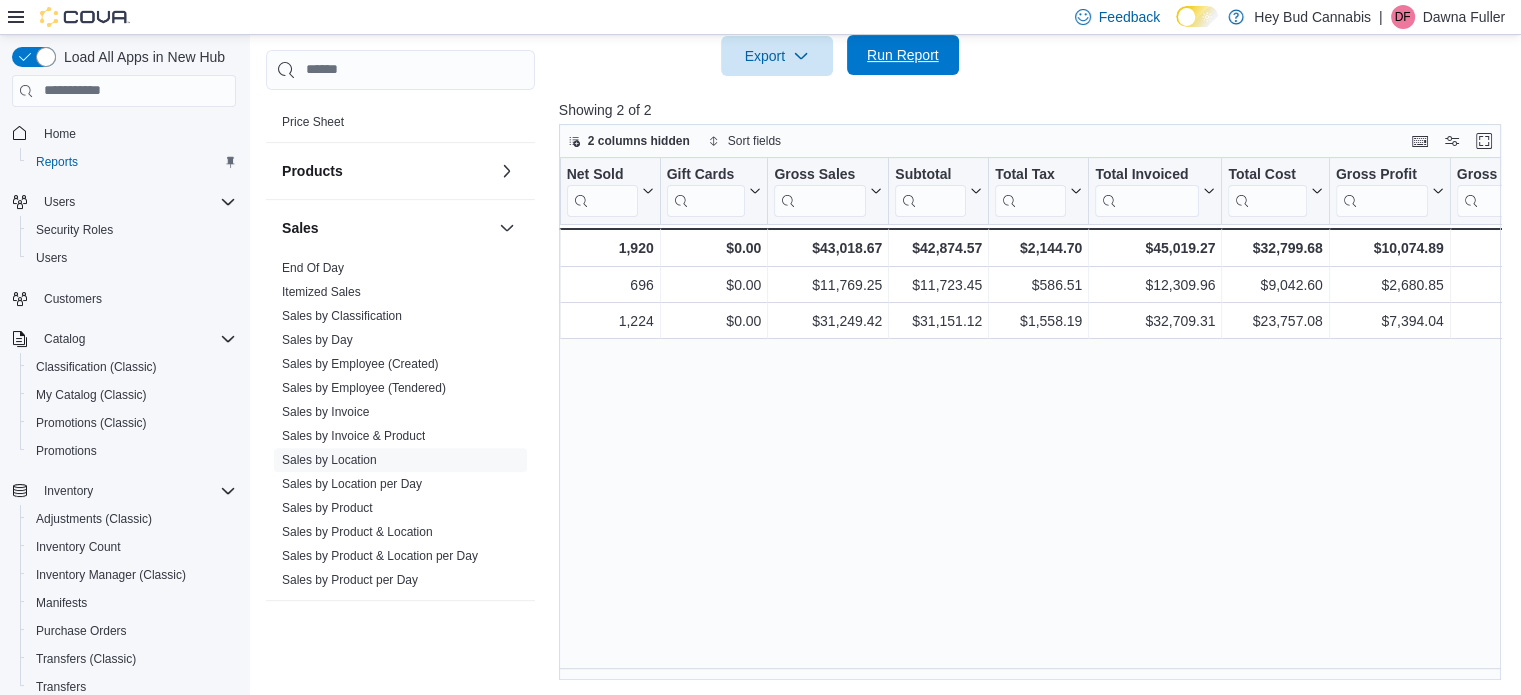 click on "Run Report" at bounding box center (903, 55) 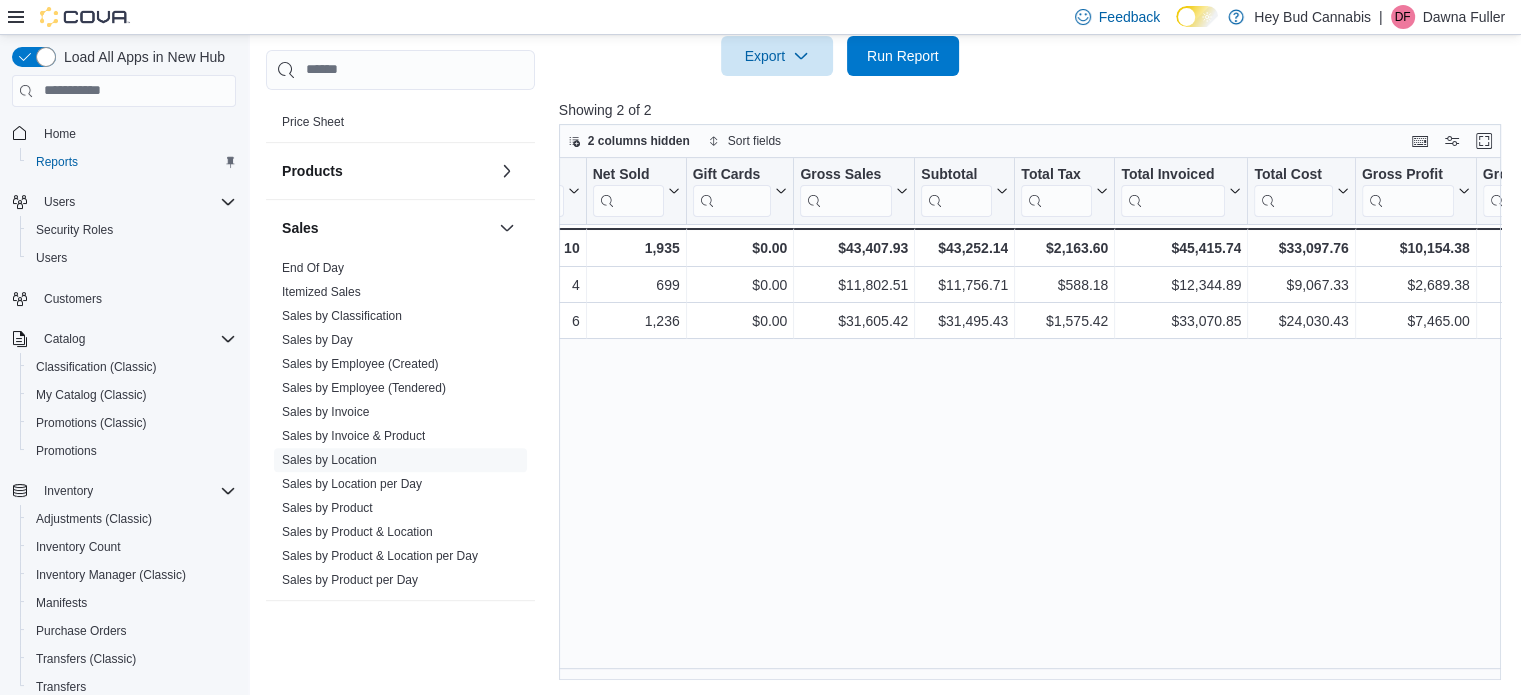scroll, scrollTop: 0, scrollLeft: 524, axis: horizontal 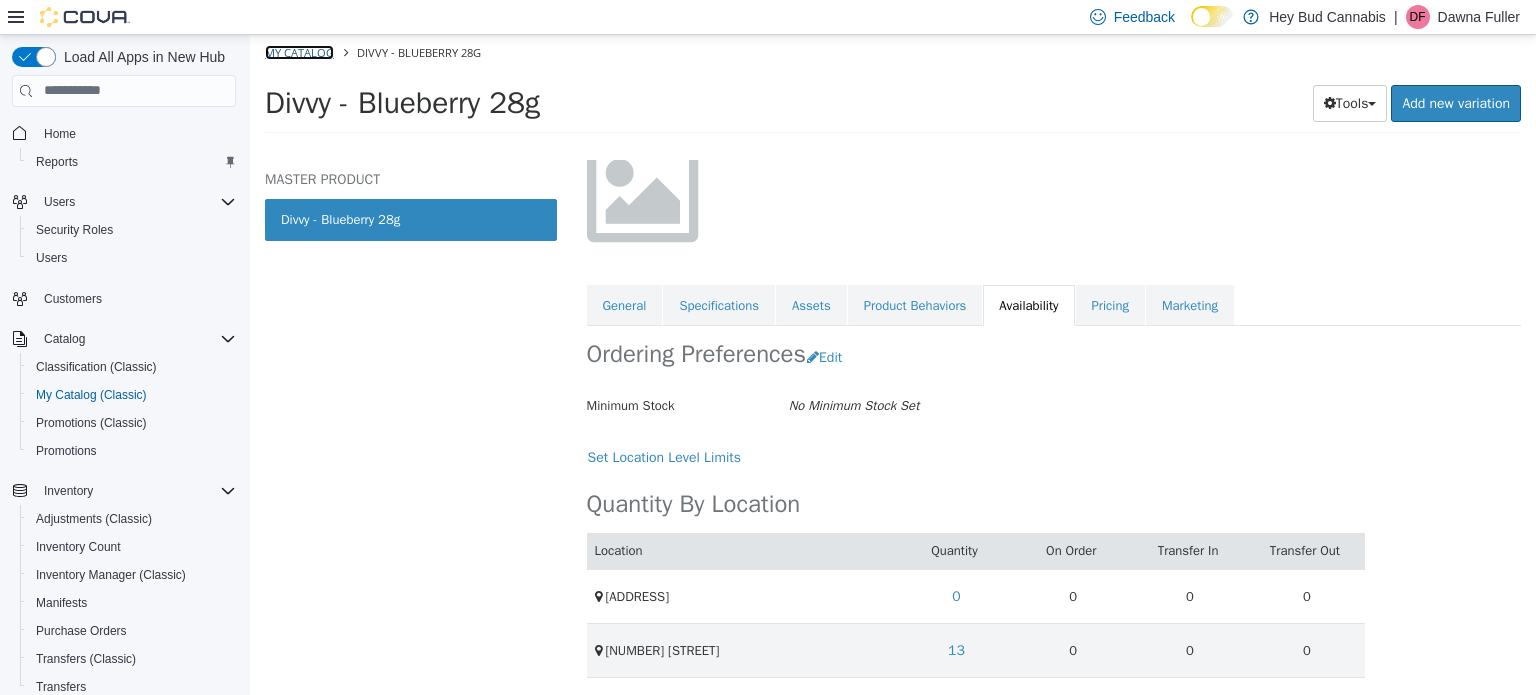 click on "My Catalog" at bounding box center [299, 51] 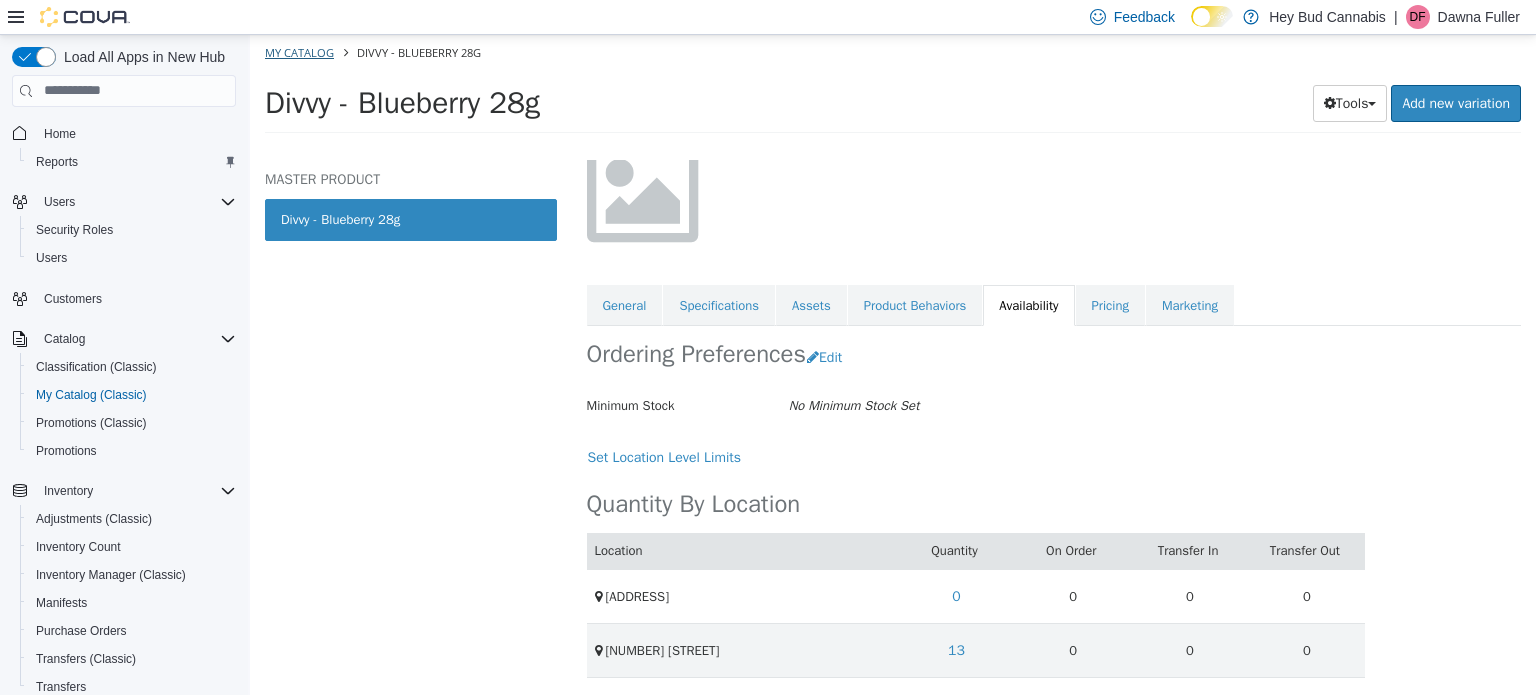 select on "**********" 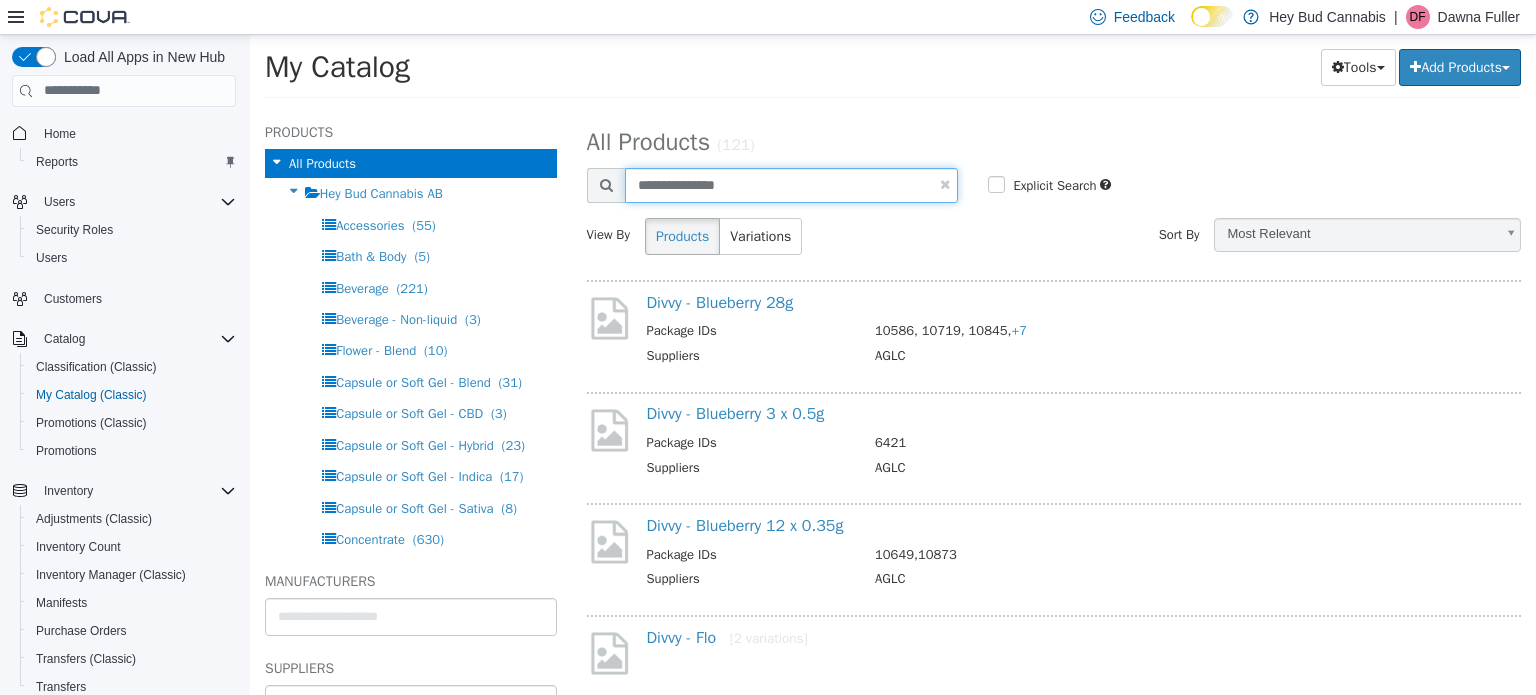 click on "**********" at bounding box center (792, 184) 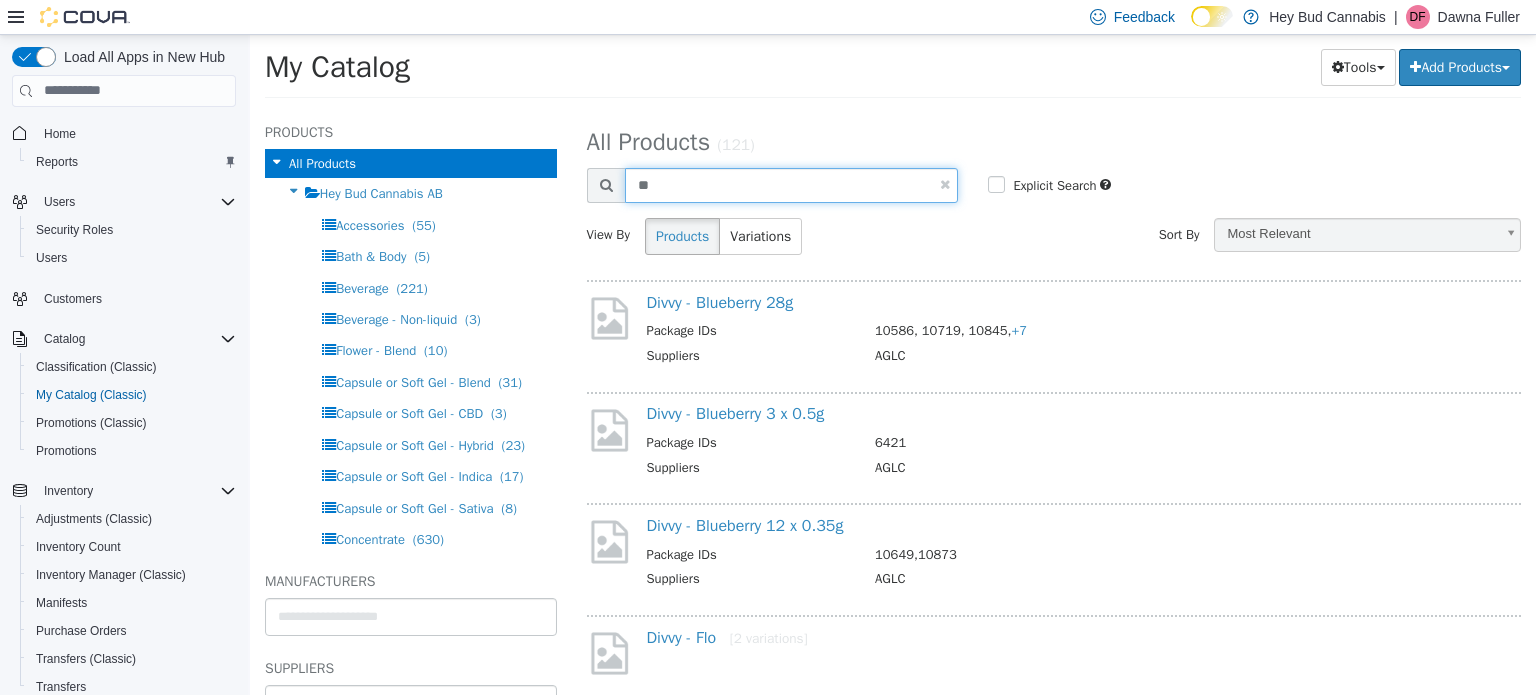type on "*" 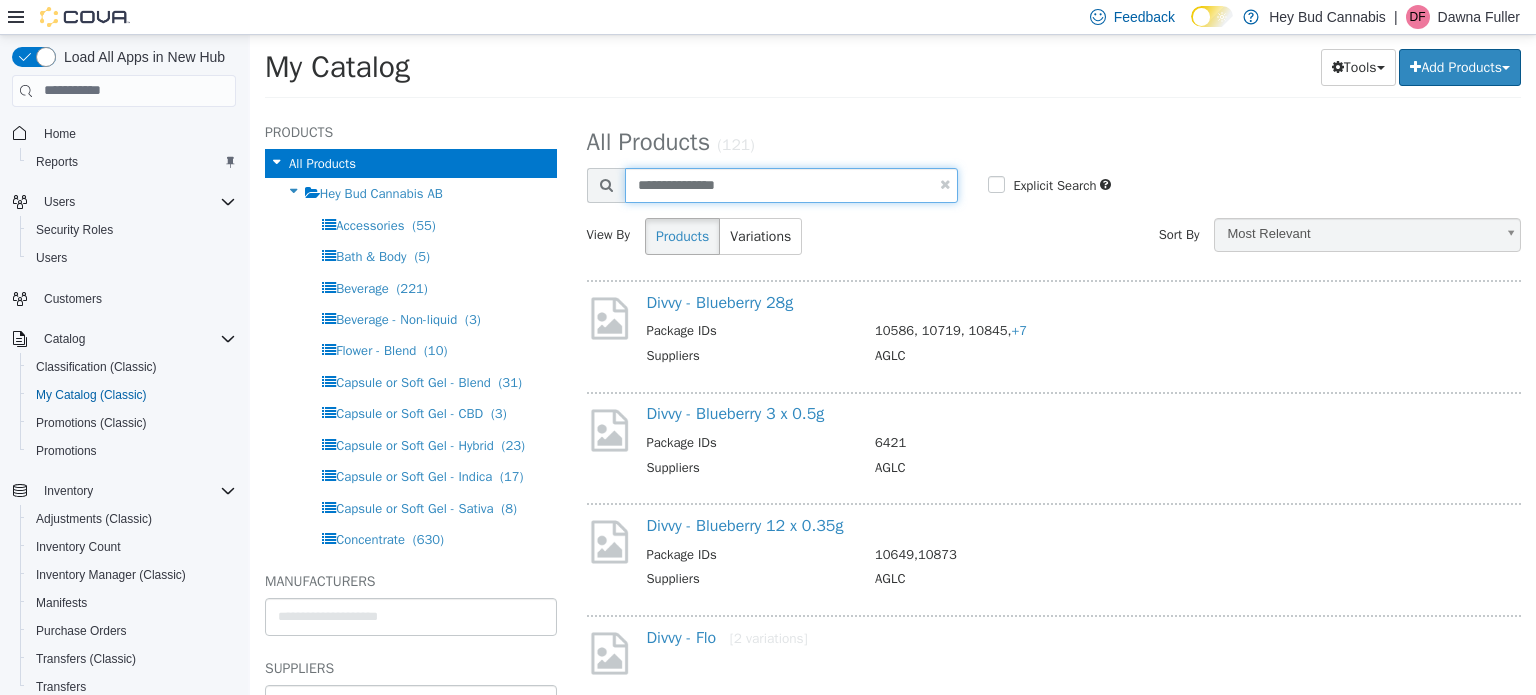 type on "**********" 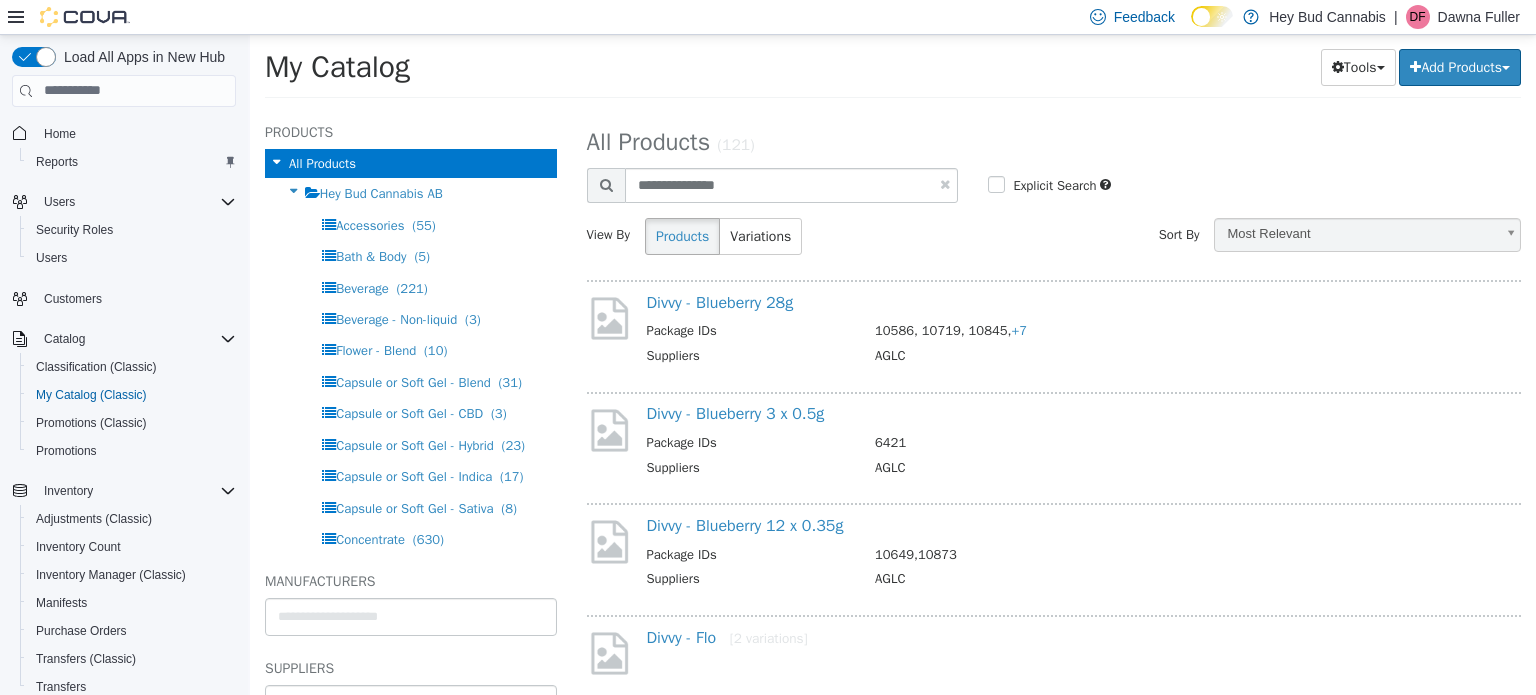 select on "**********" 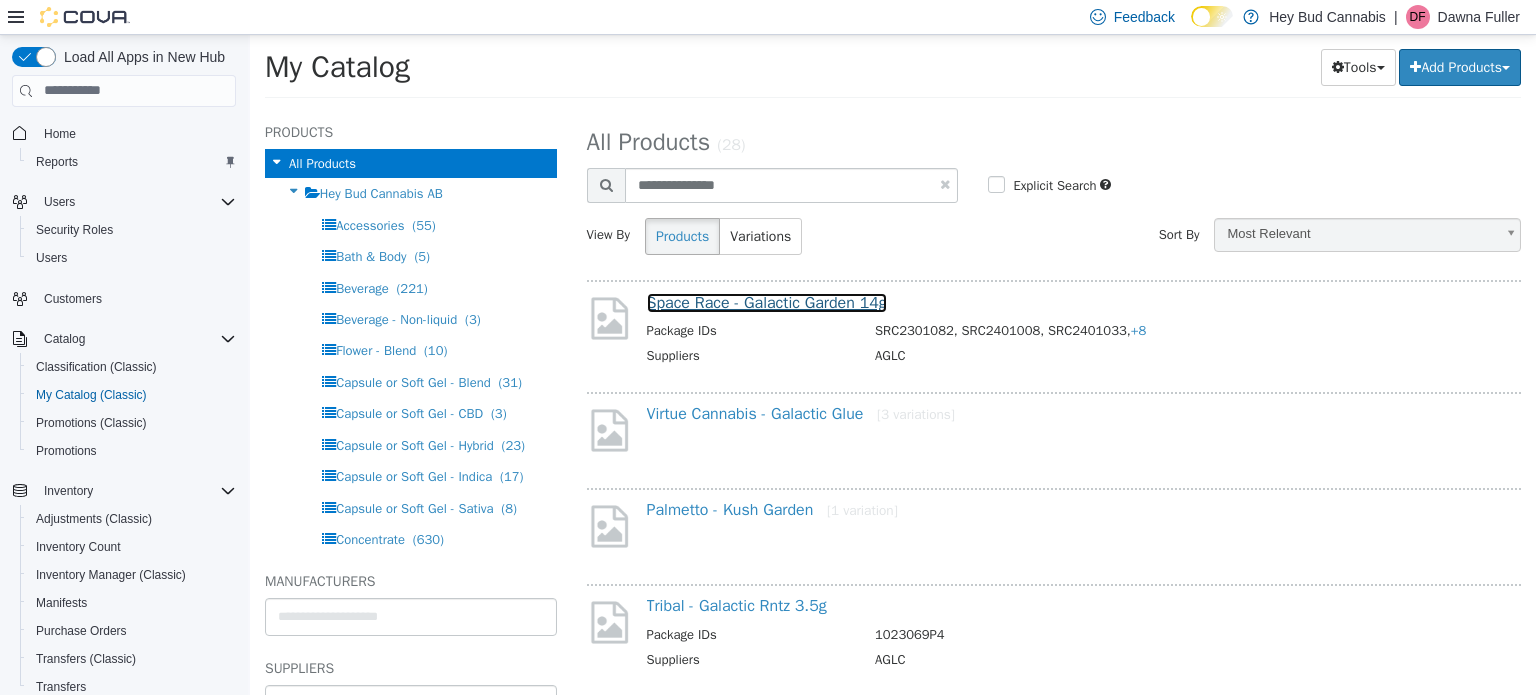 click on "Space Race - Galactic Garden 14g" at bounding box center (767, 302) 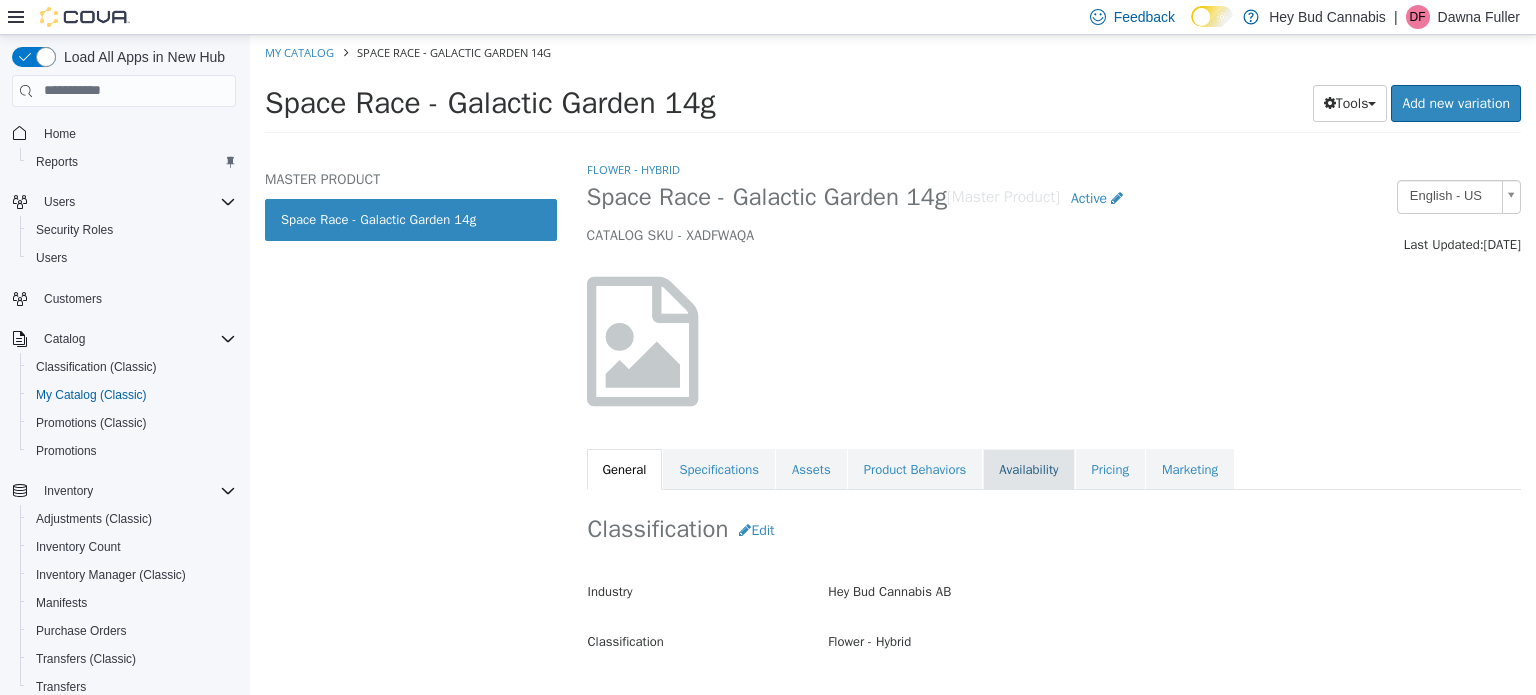 click on "Availability" at bounding box center [1028, 469] 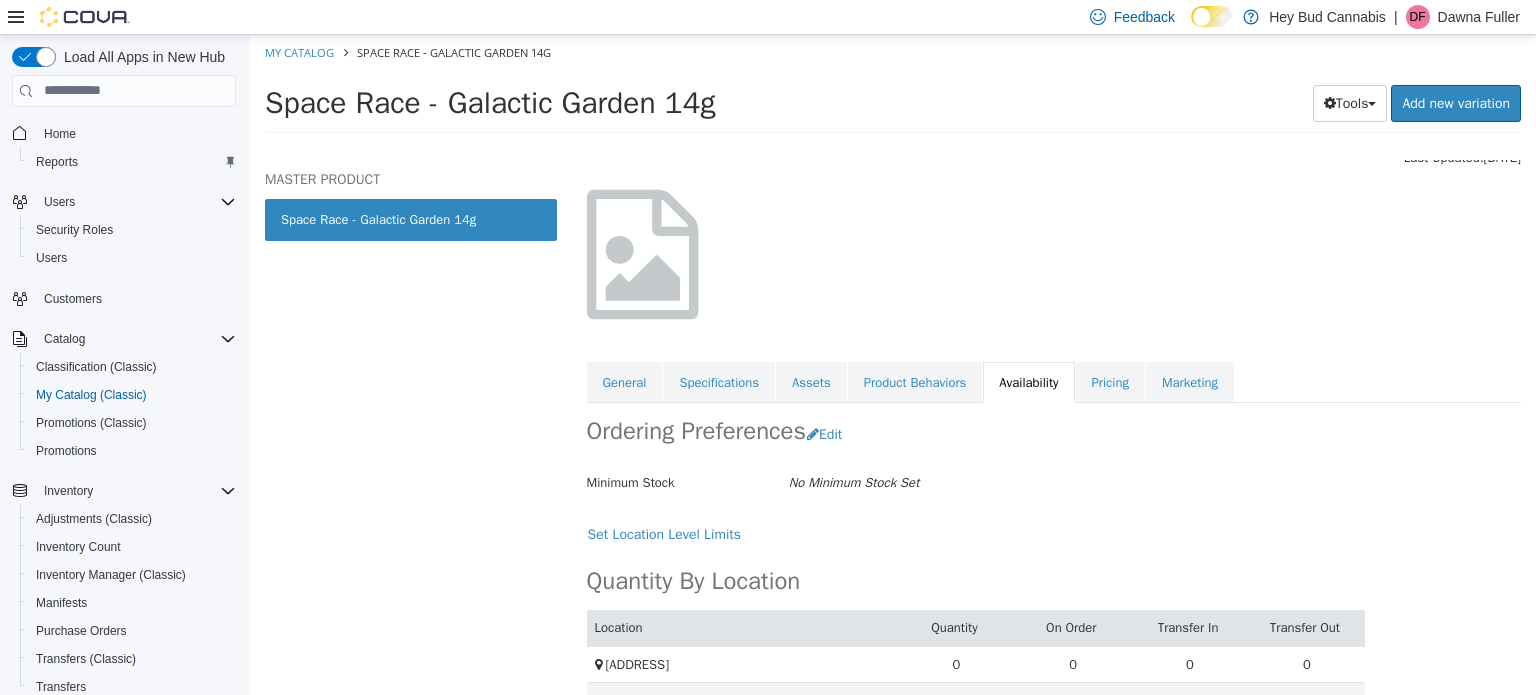 scroll, scrollTop: 147, scrollLeft: 0, axis: vertical 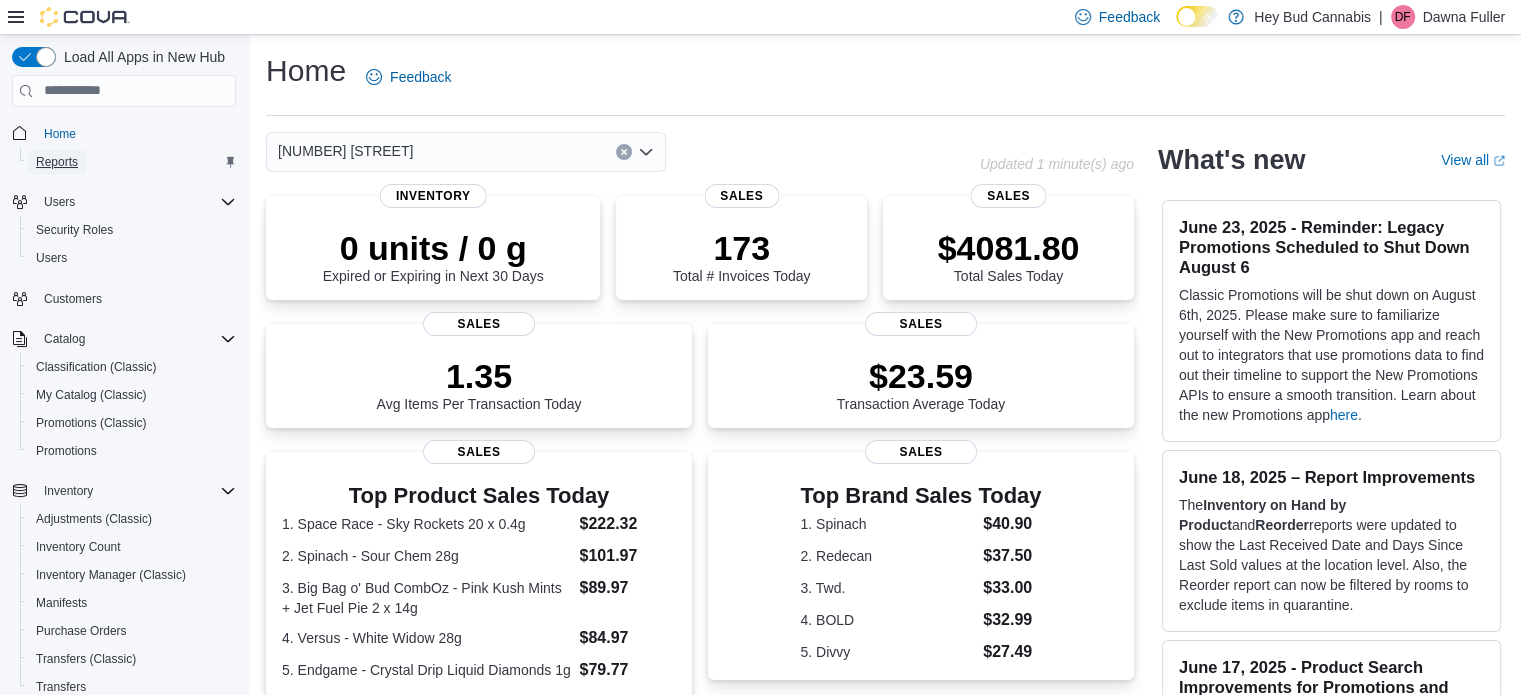 click on "Reports" at bounding box center (57, 162) 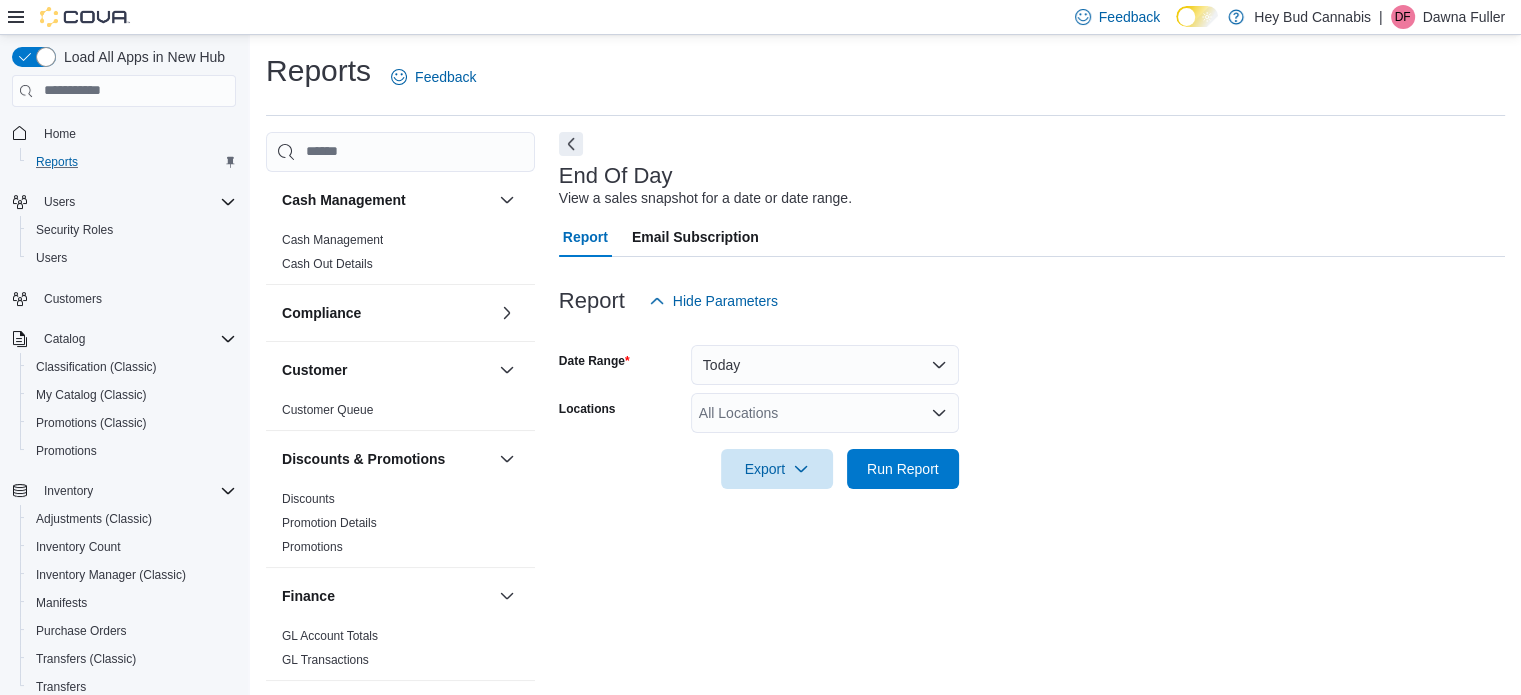 scroll, scrollTop: 13, scrollLeft: 0, axis: vertical 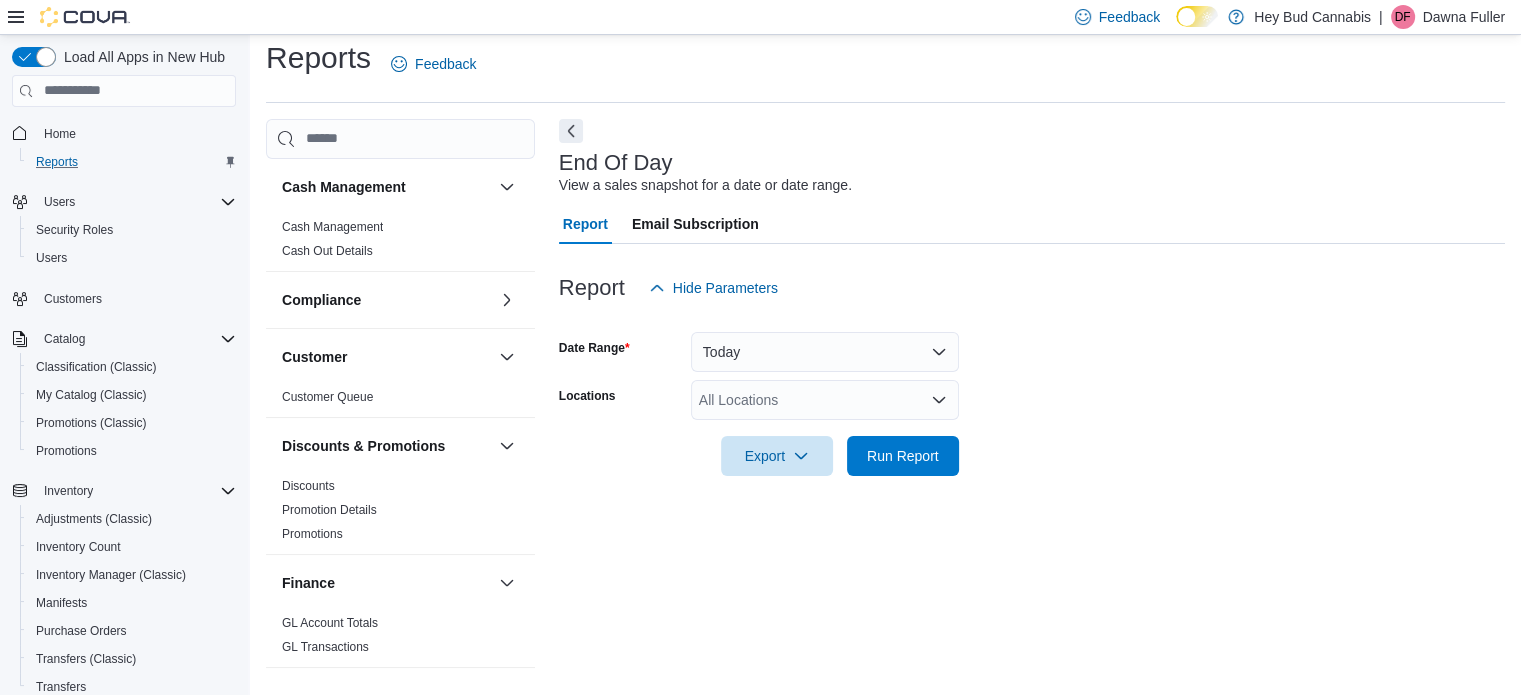 click on "All Locations" at bounding box center (825, 400) 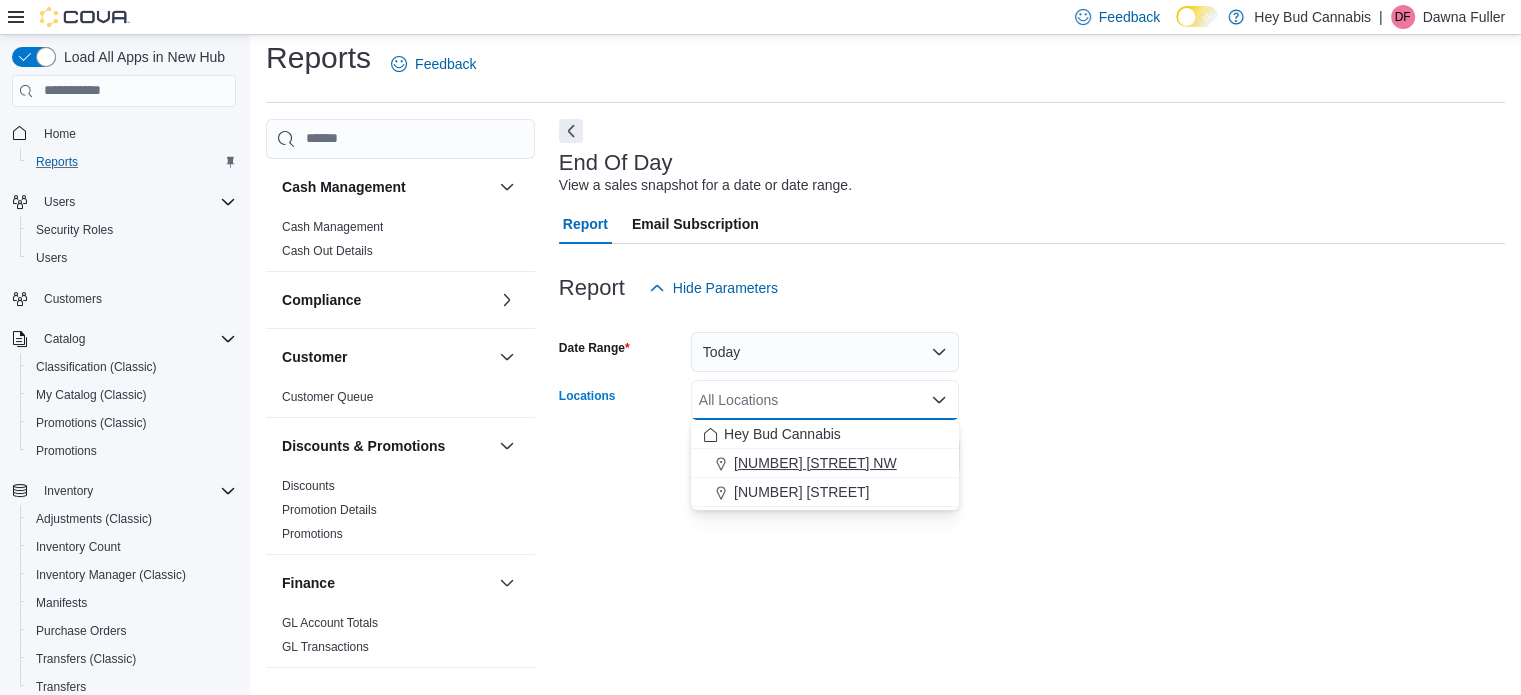 click on "[NUMBER] [STREET] NW" at bounding box center [815, 463] 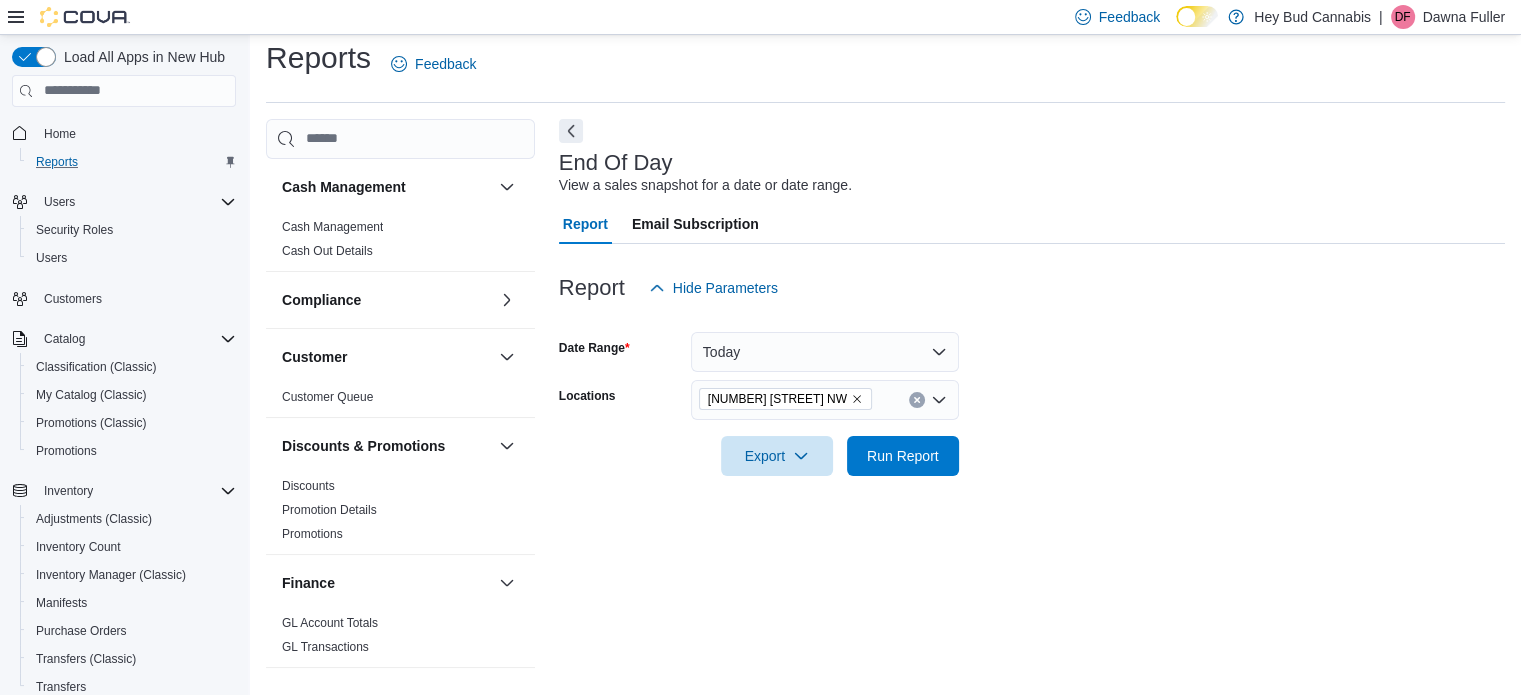 drag, startPoint x: 1146, startPoint y: 456, endPoint x: 996, endPoint y: 490, distance: 153.80507 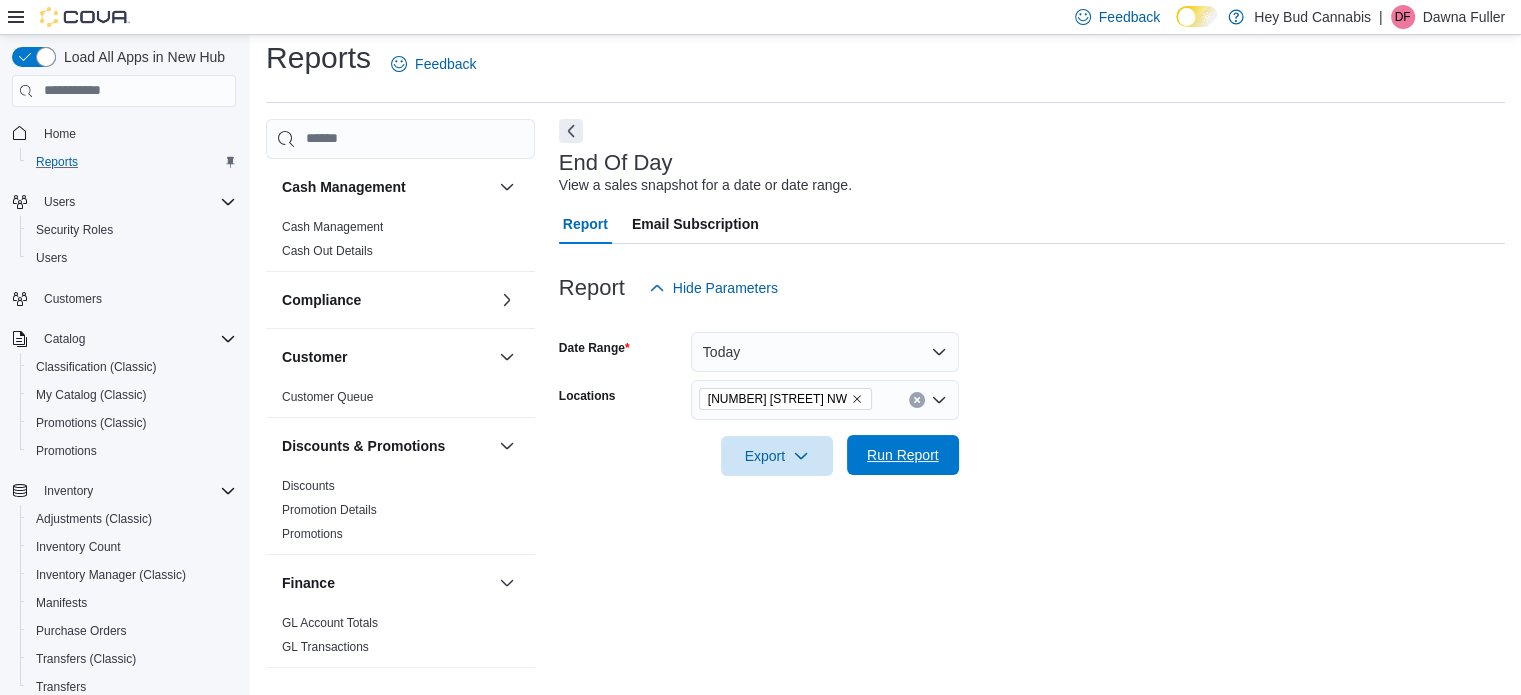 click on "Run Report" at bounding box center (903, 455) 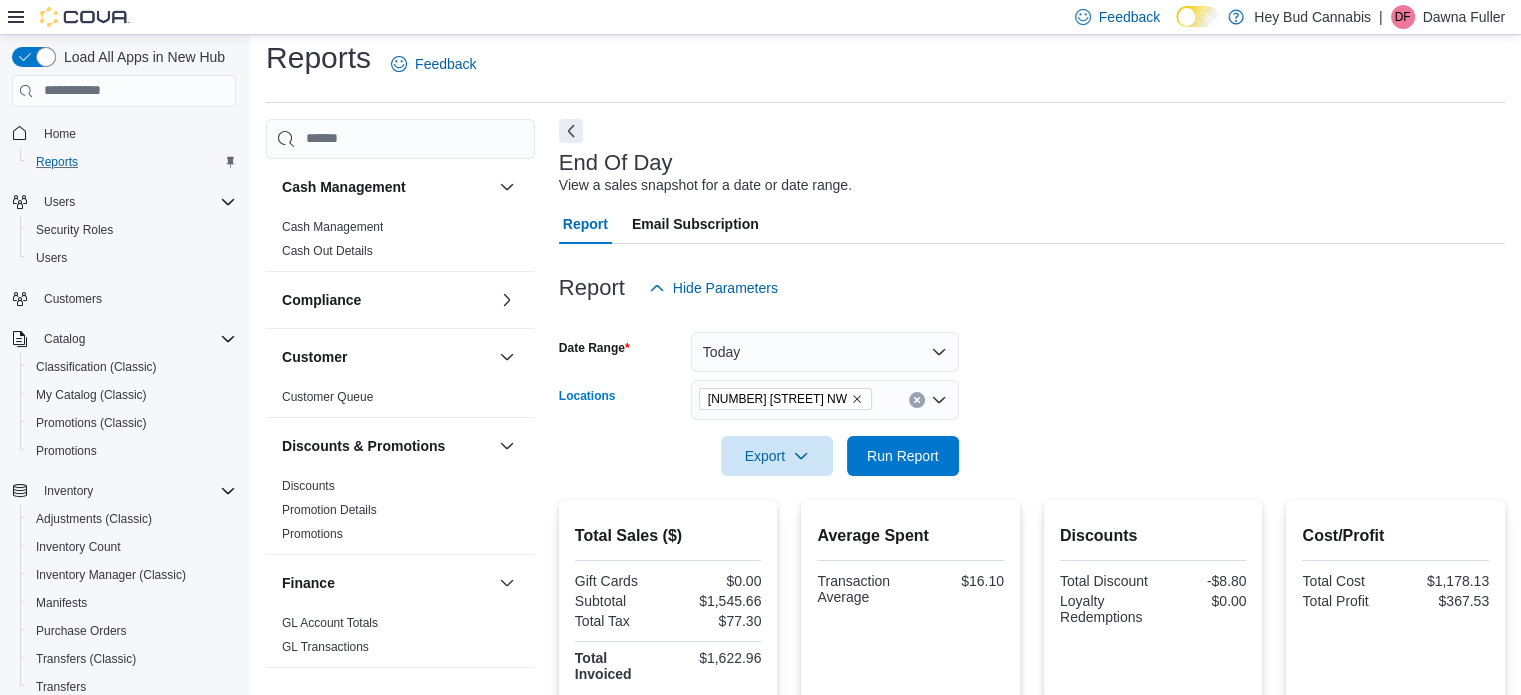 click on "[NUMBER] [STREET] NW" at bounding box center (785, 399) 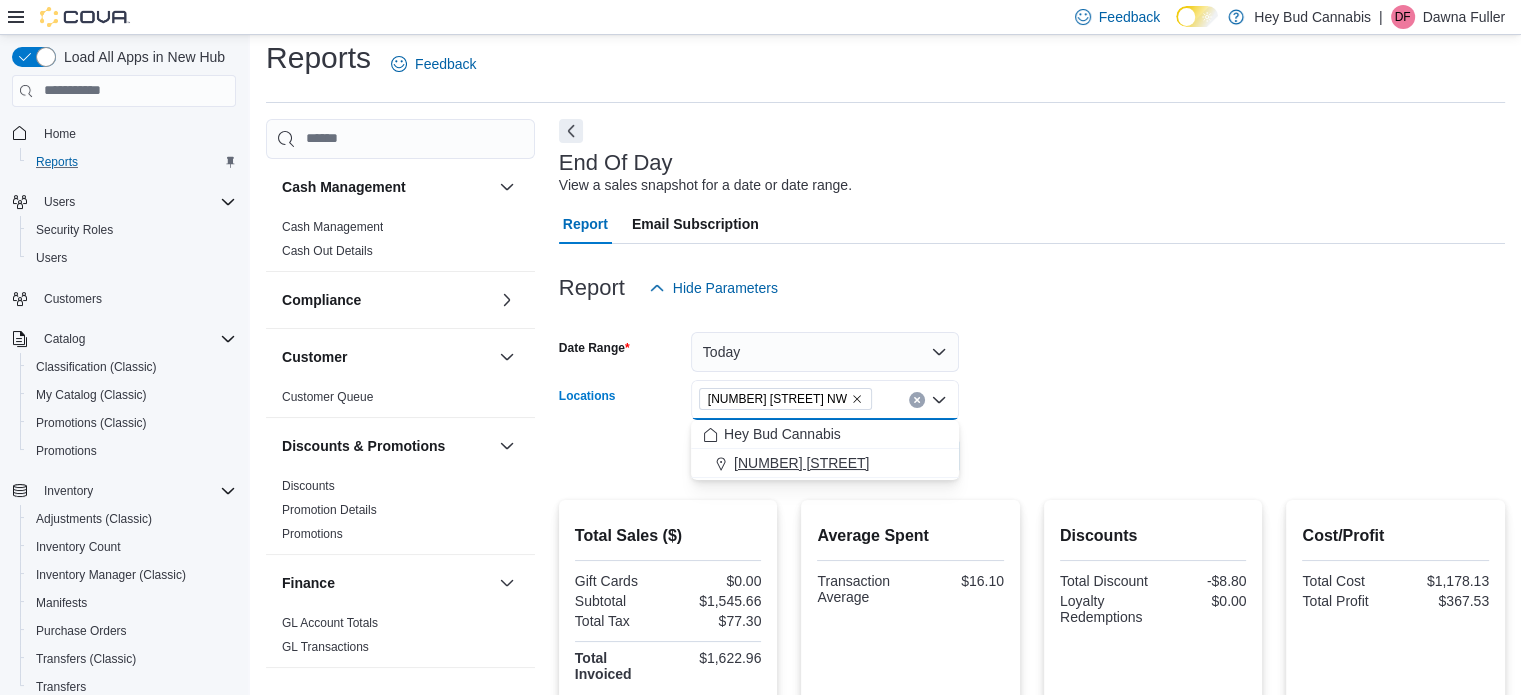 click on "[NUMBER] [STREET]" at bounding box center [801, 463] 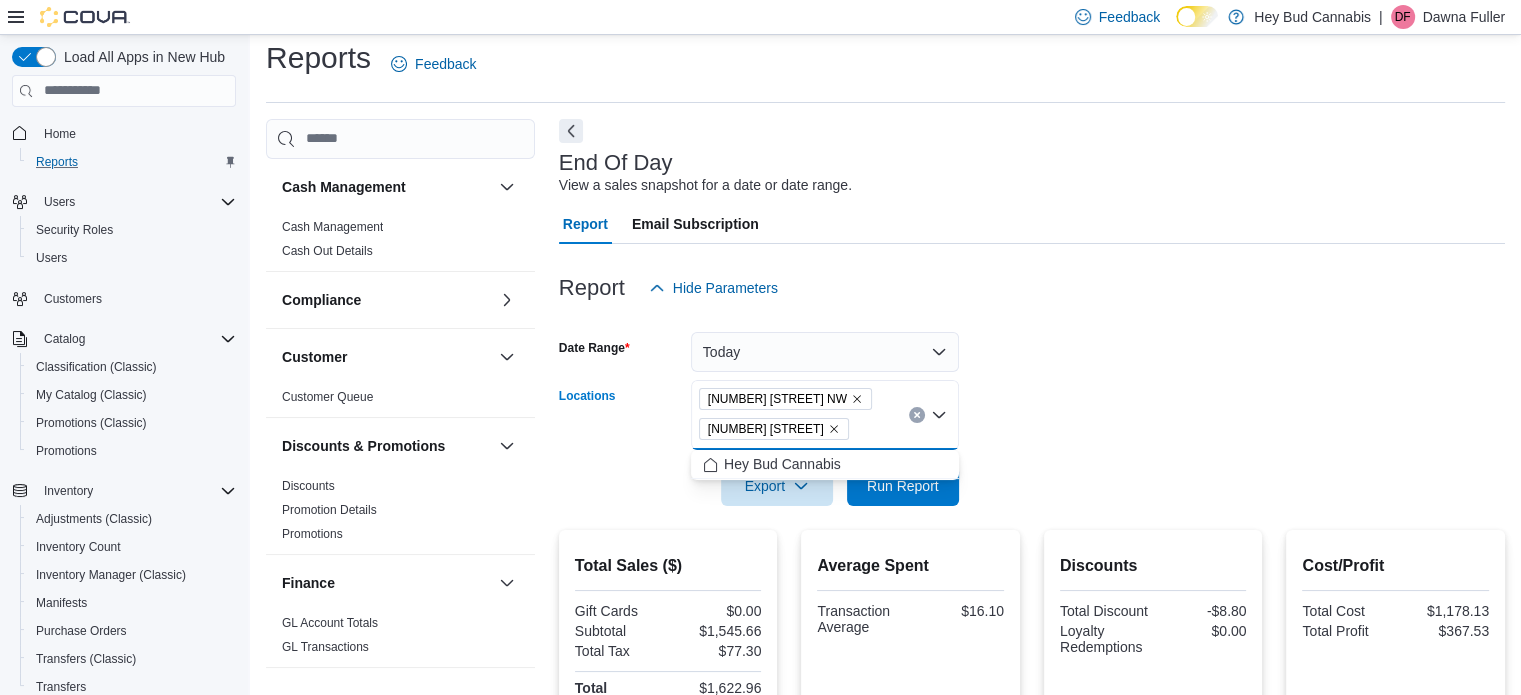 drag, startPoint x: 835, startPoint y: 397, endPoint x: 858, endPoint y: 396, distance: 23.021729 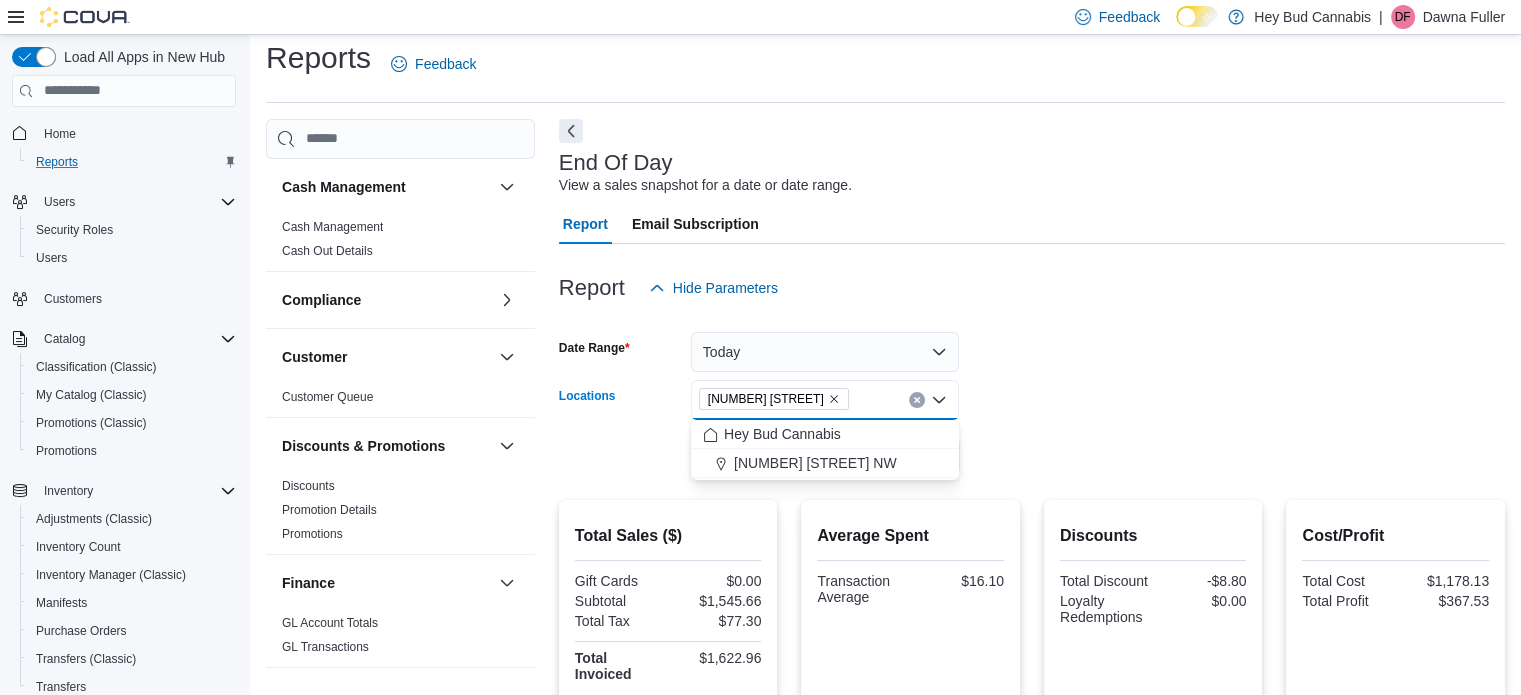 drag, startPoint x: 1104, startPoint y: 356, endPoint x: 1059, endPoint y: 381, distance: 51.47815 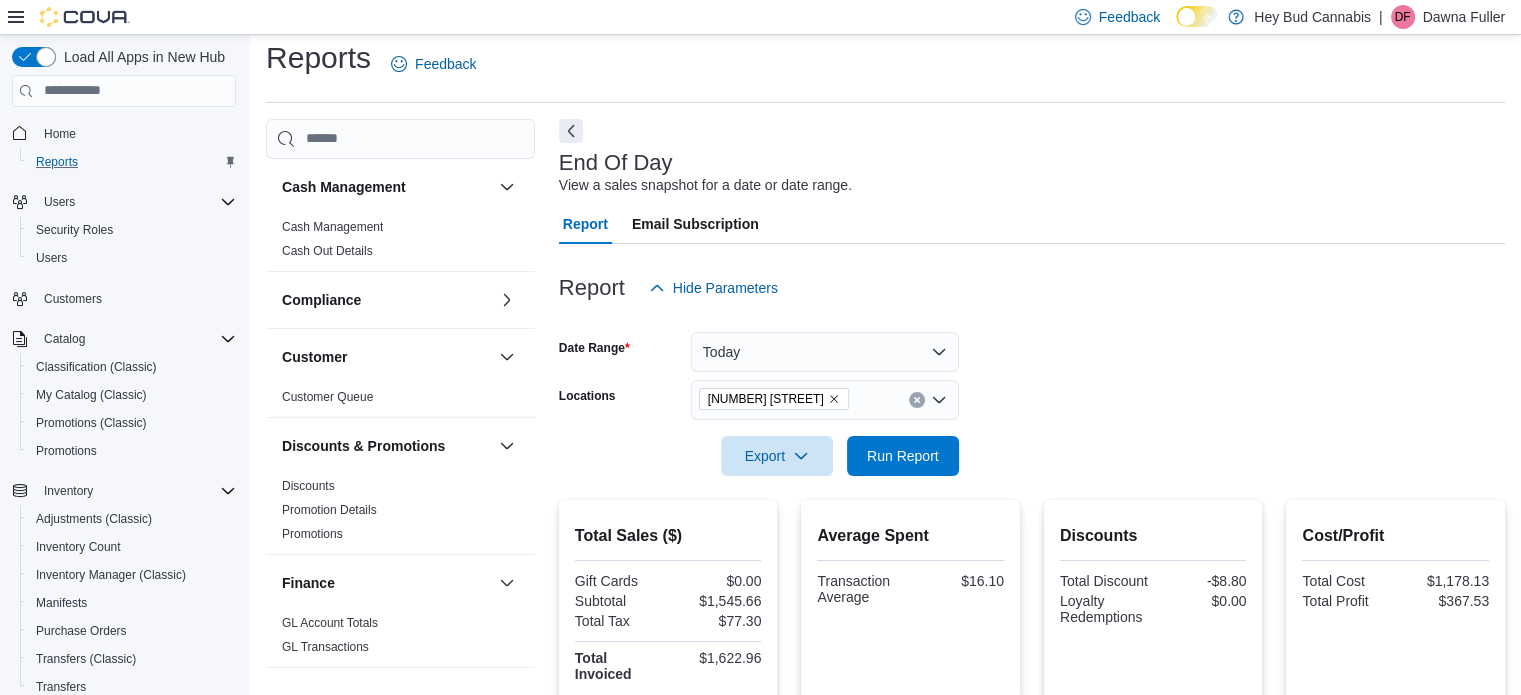 click at bounding box center (1032, 488) 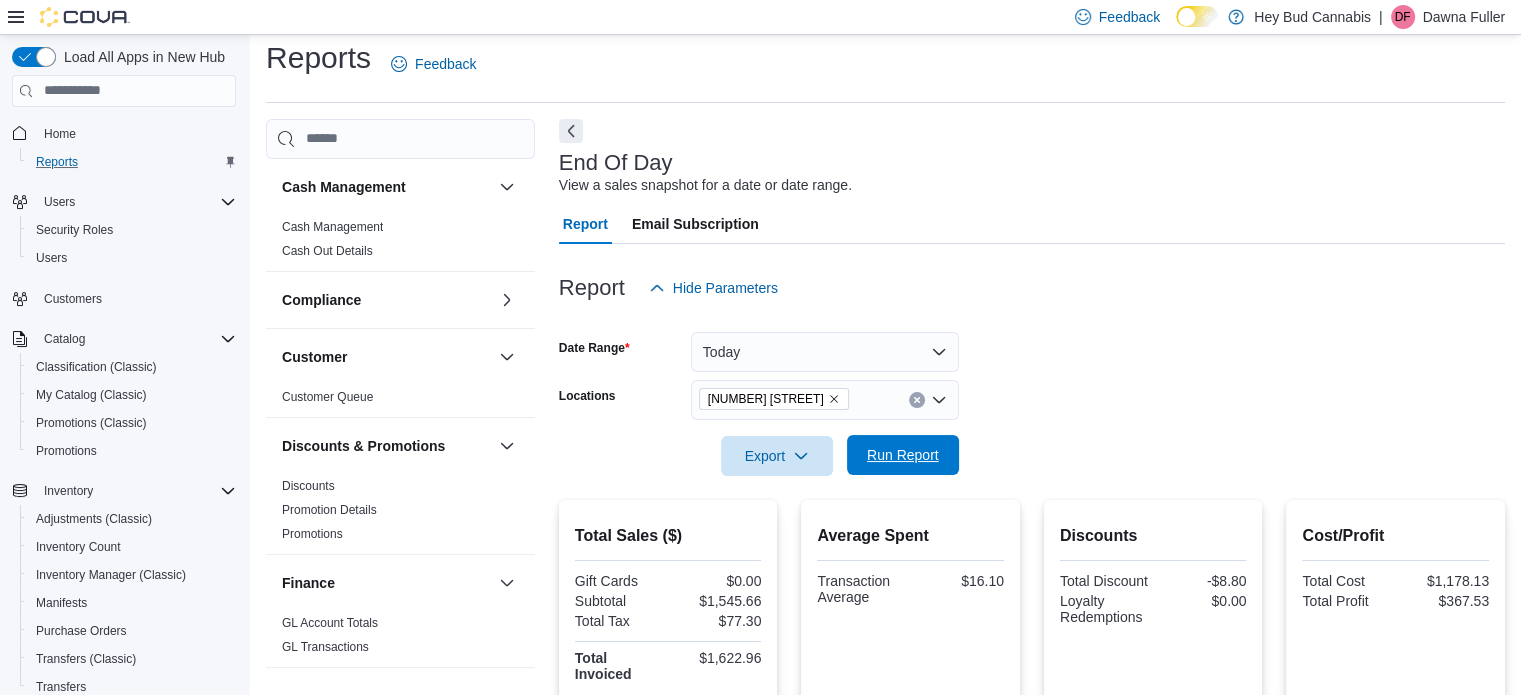 click on "Run Report" at bounding box center (903, 455) 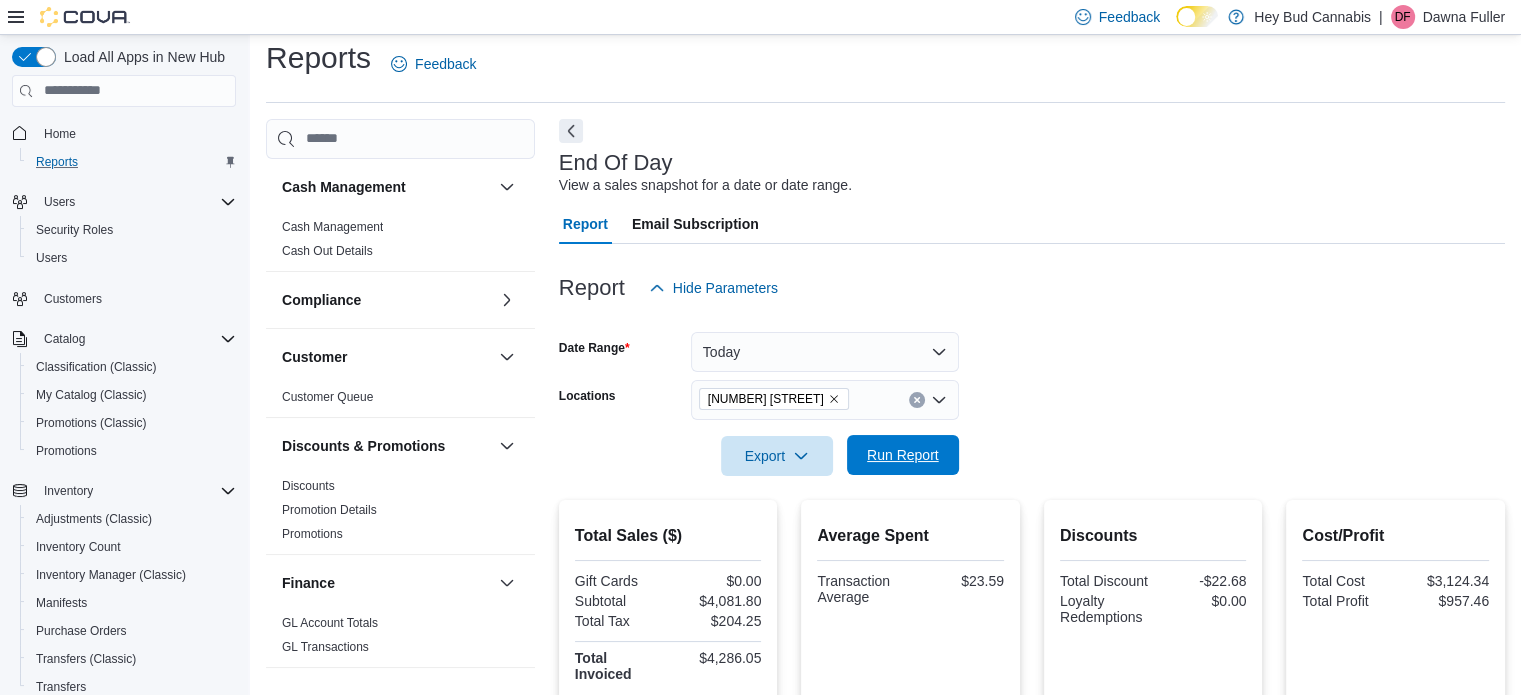 click on "Run Report" at bounding box center (903, 455) 